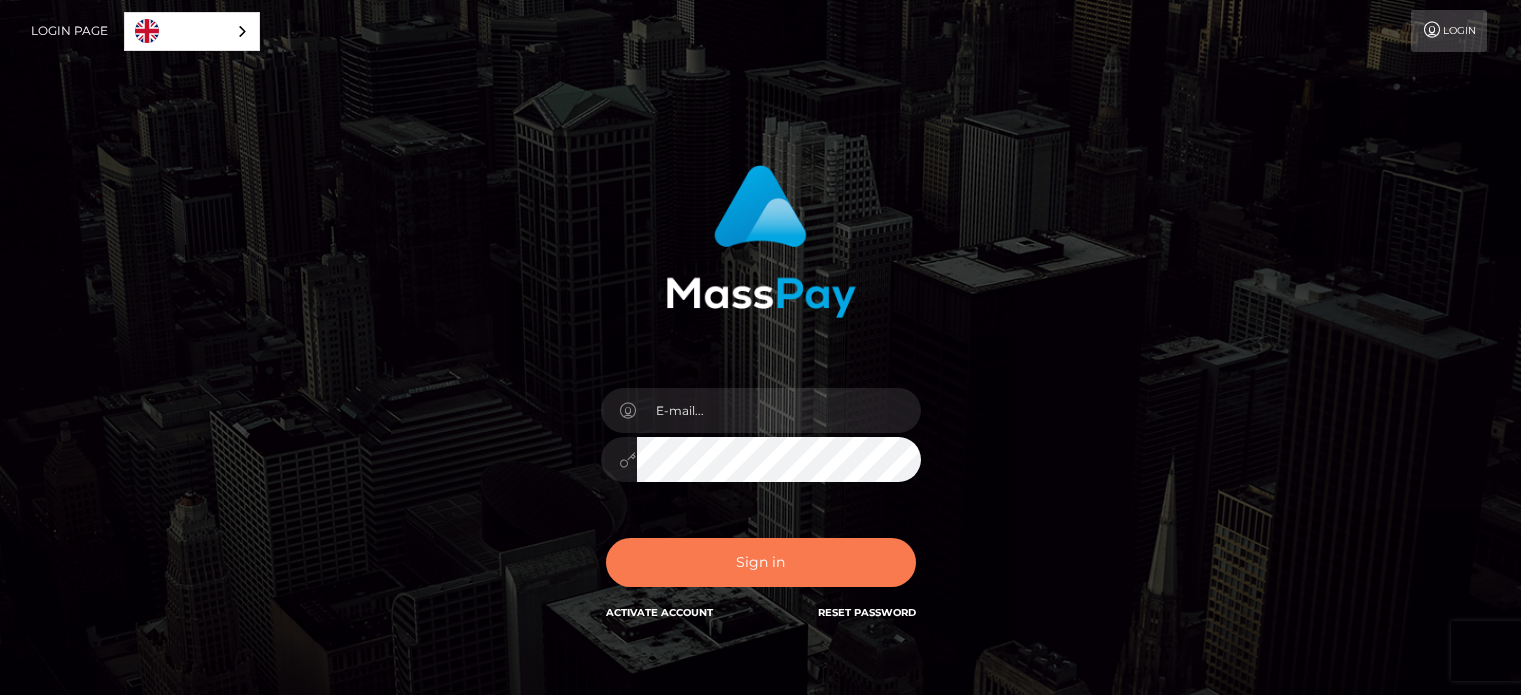 scroll, scrollTop: 0, scrollLeft: 0, axis: both 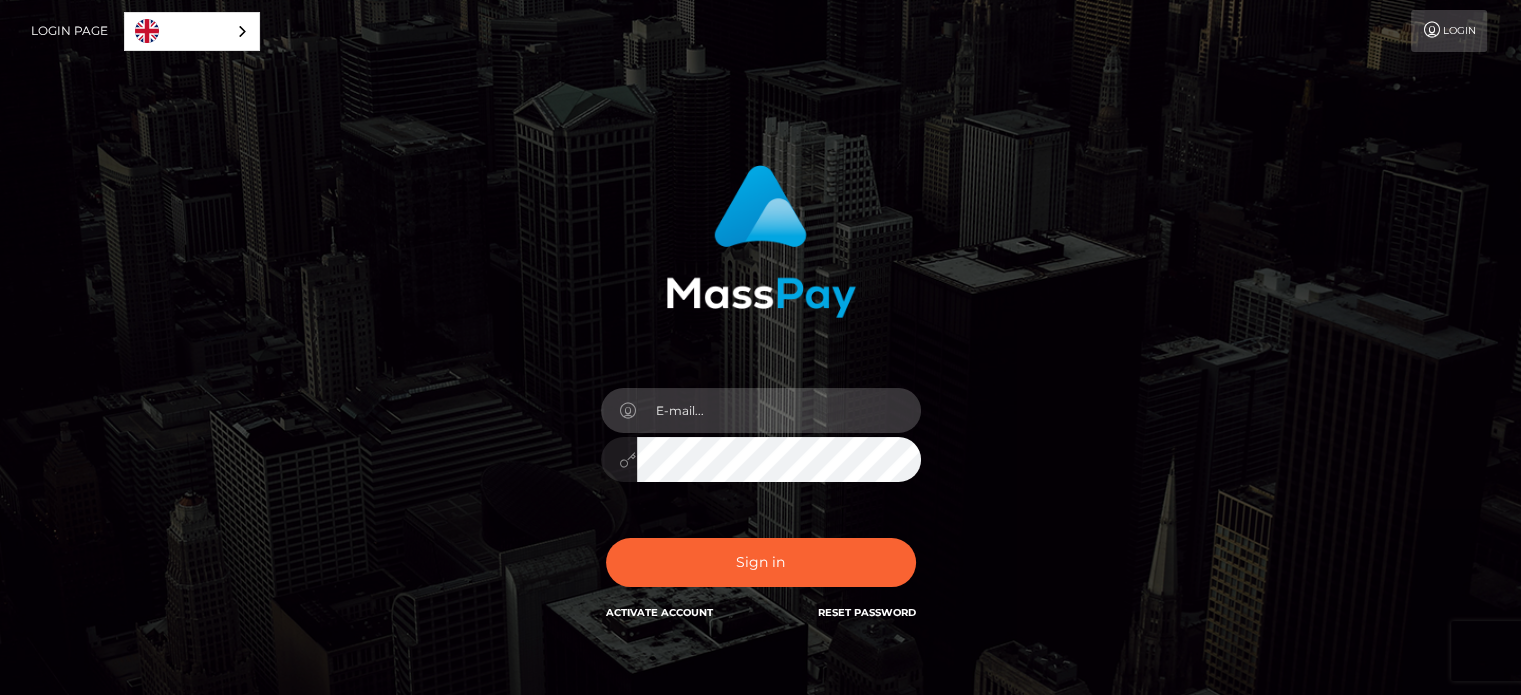 click at bounding box center [779, 410] 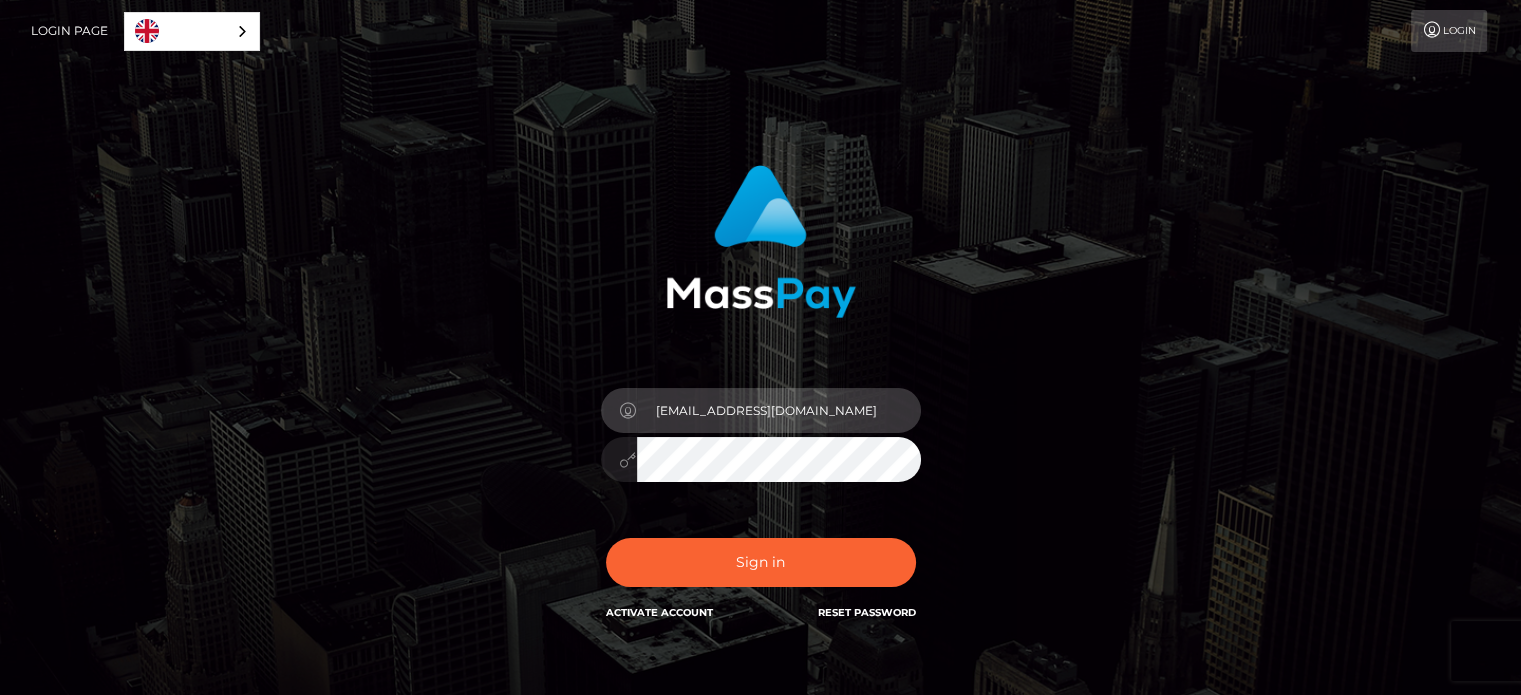 type on "katieereid1352@gmail.com" 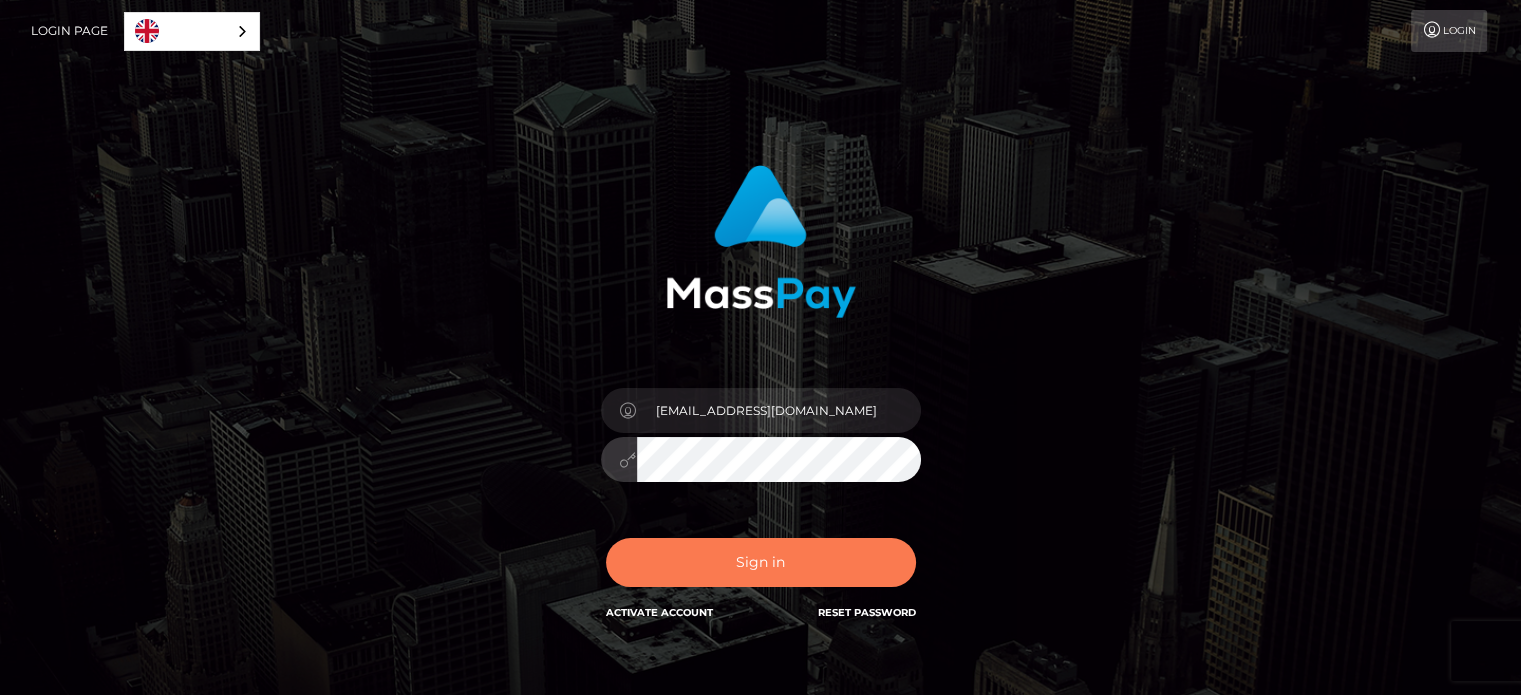 click on "Sign in" at bounding box center [761, 562] 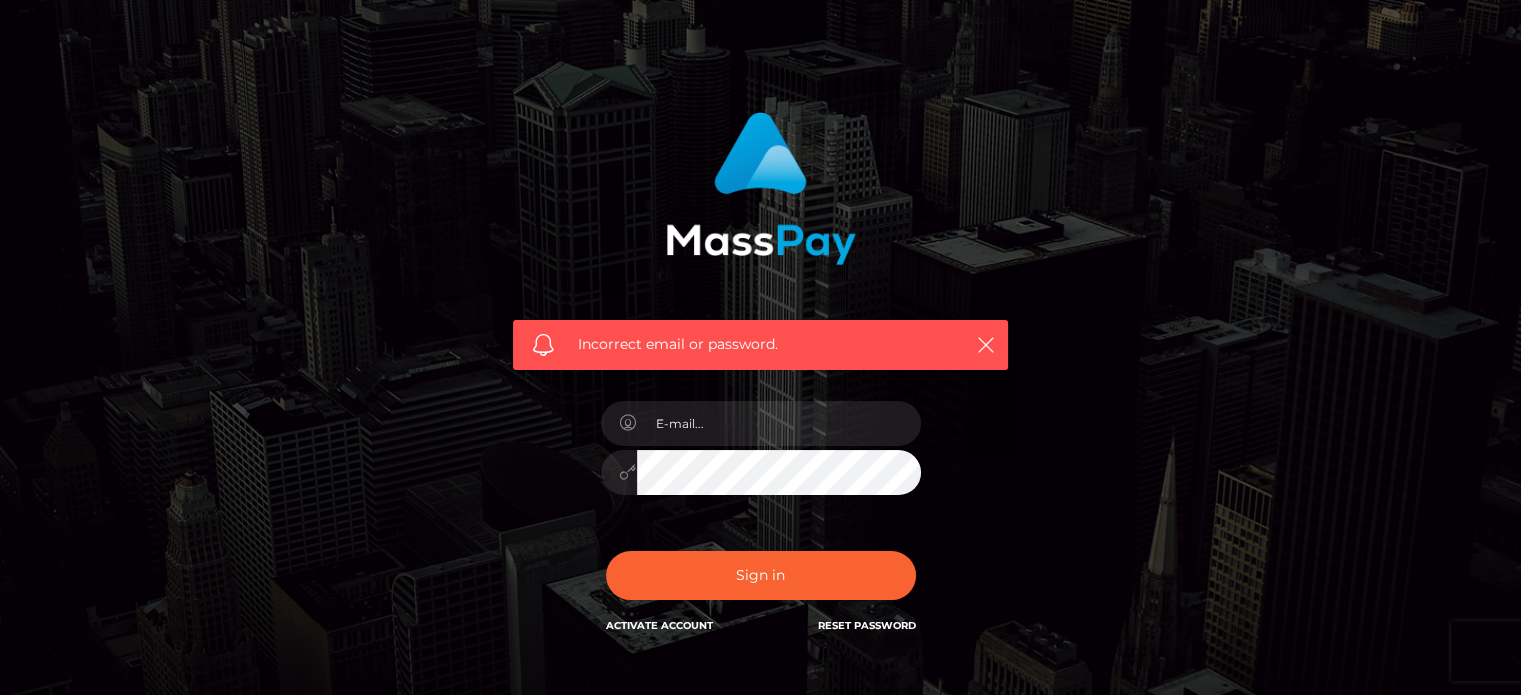 scroll, scrollTop: 100, scrollLeft: 0, axis: vertical 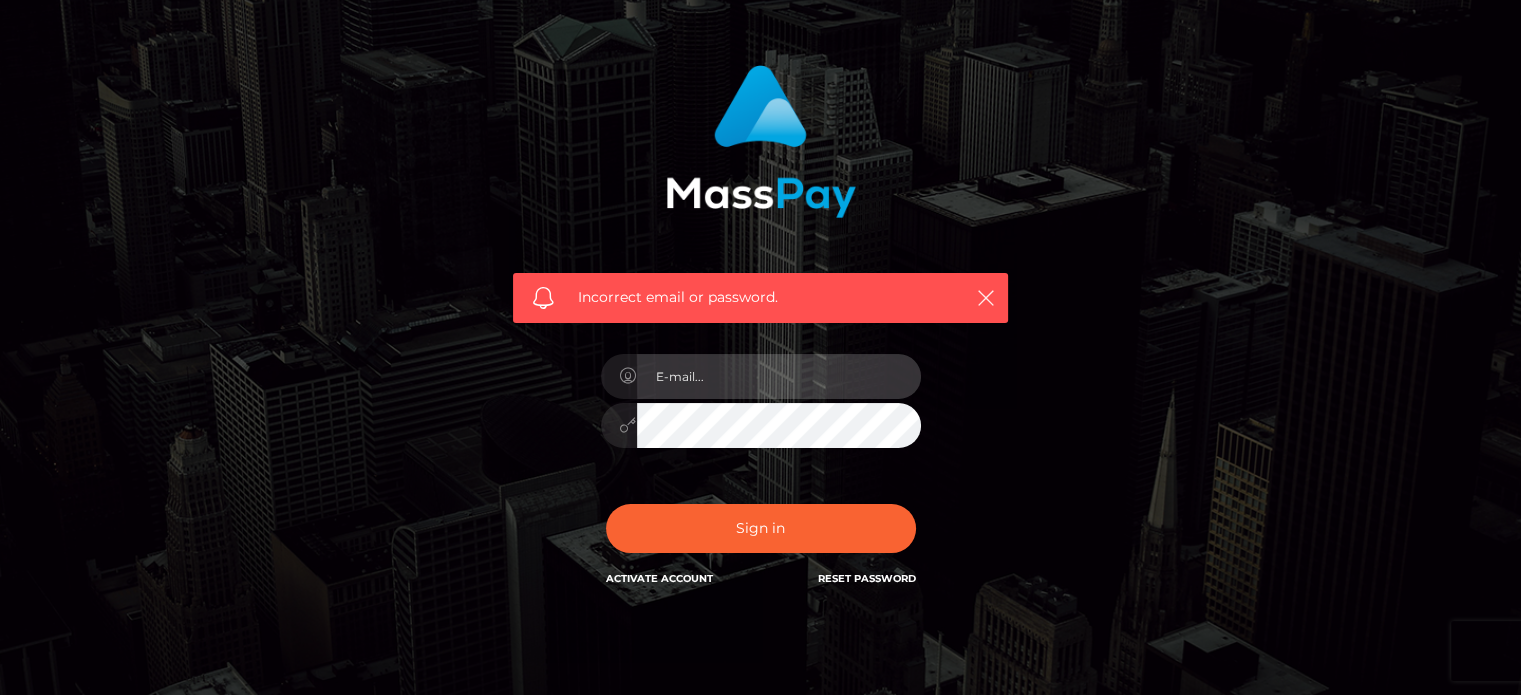 click at bounding box center [779, 376] 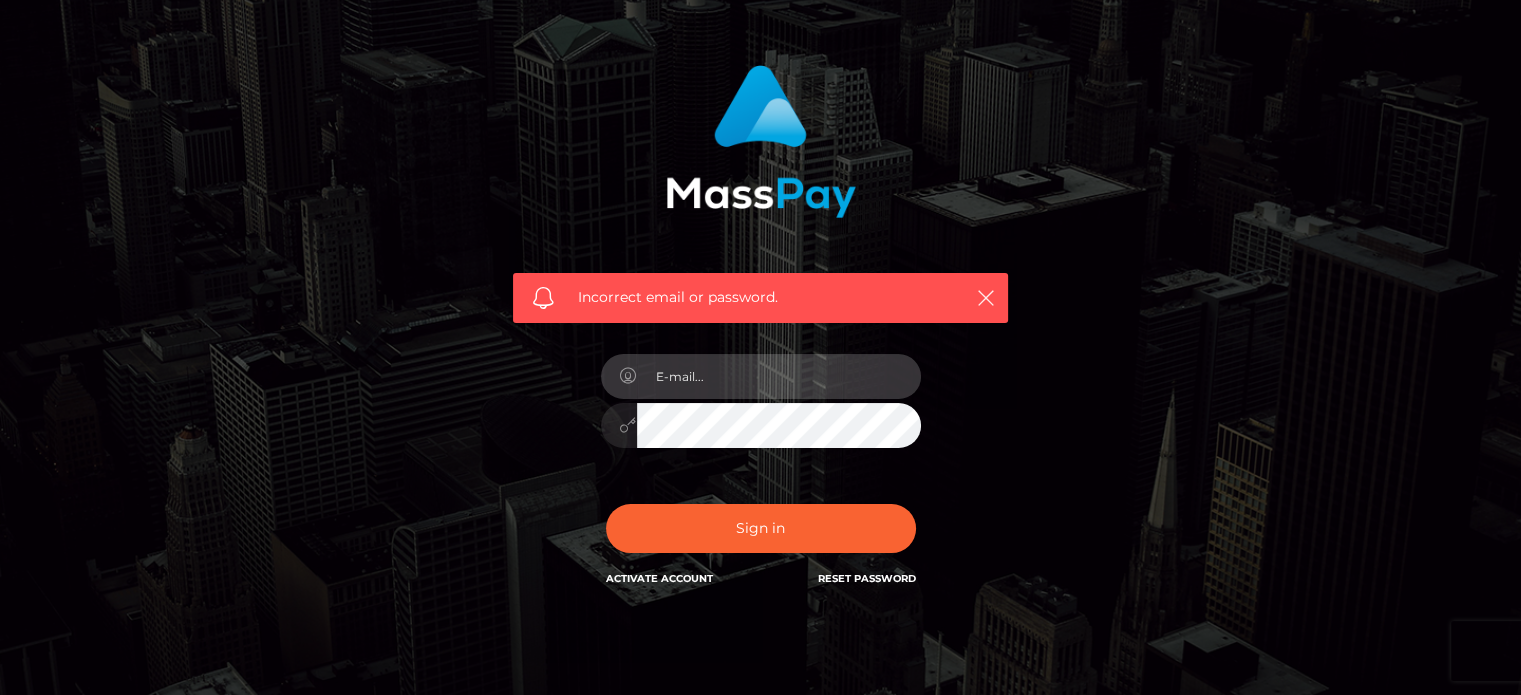 type on "katieereid1352@gmail.com" 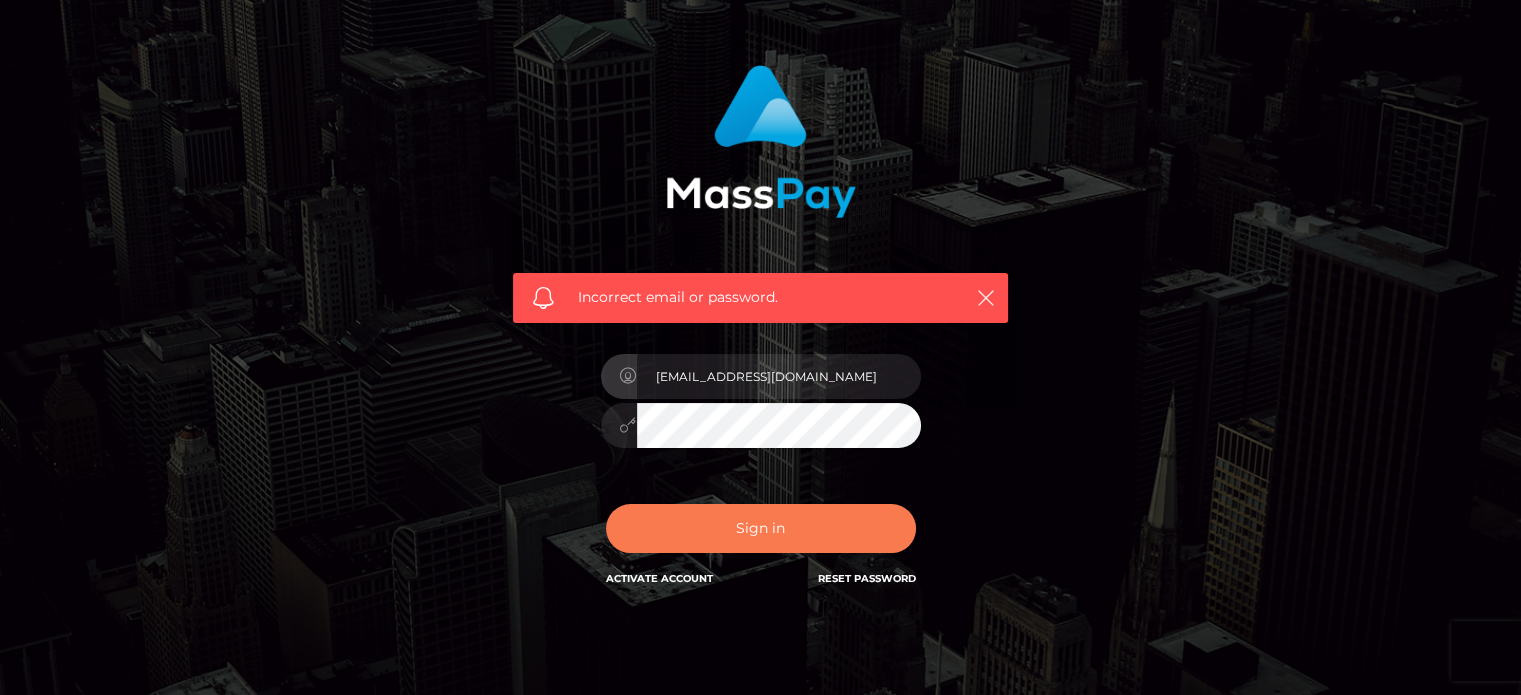 click on "Sign in" at bounding box center [761, 528] 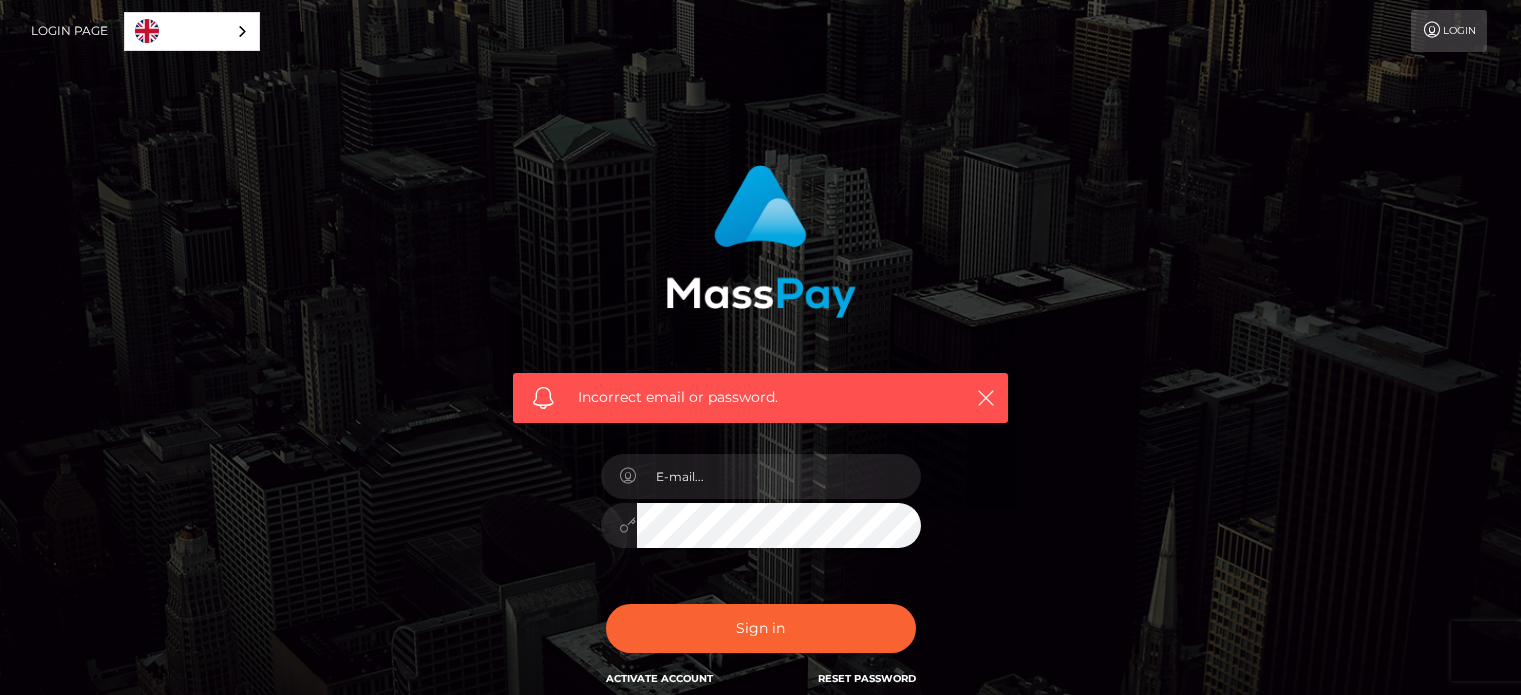 scroll, scrollTop: 0, scrollLeft: 0, axis: both 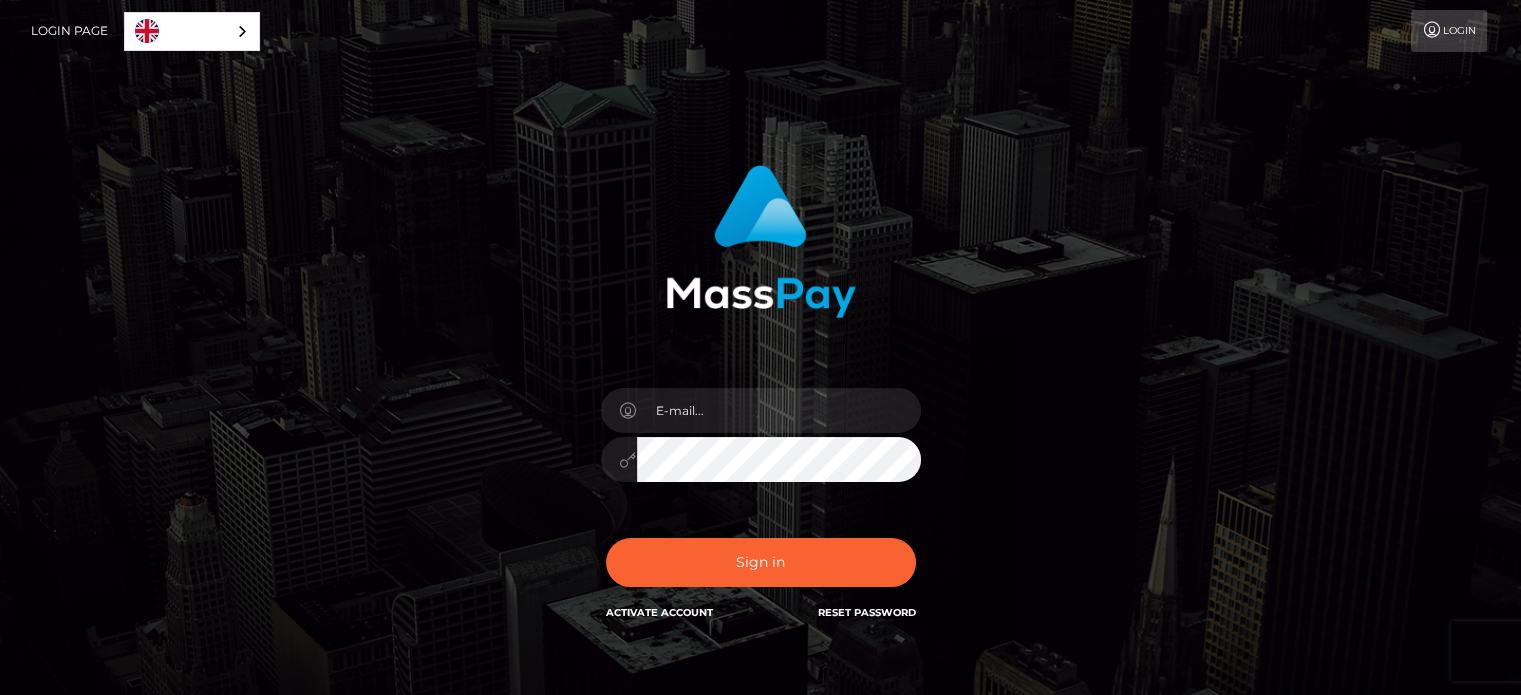 click on "Reset Password" at bounding box center [867, 612] 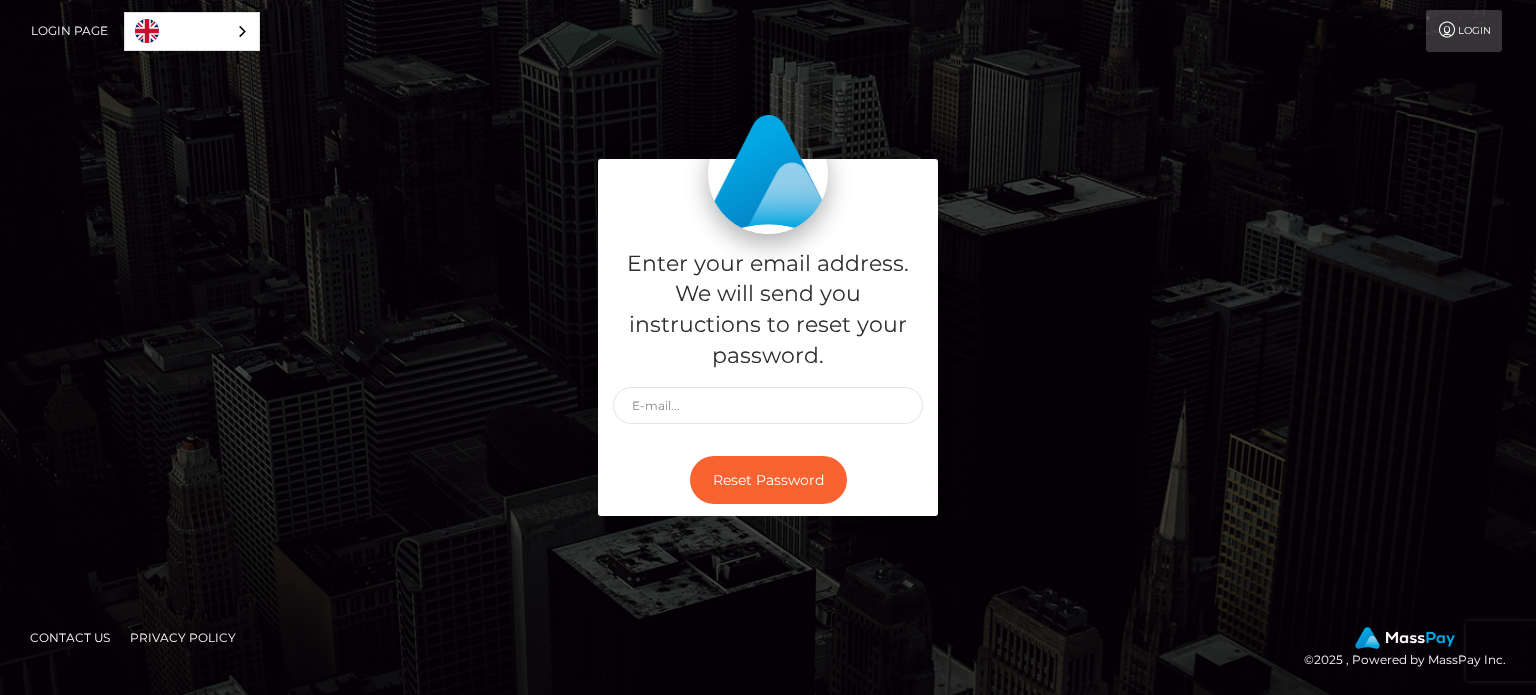 scroll, scrollTop: 0, scrollLeft: 0, axis: both 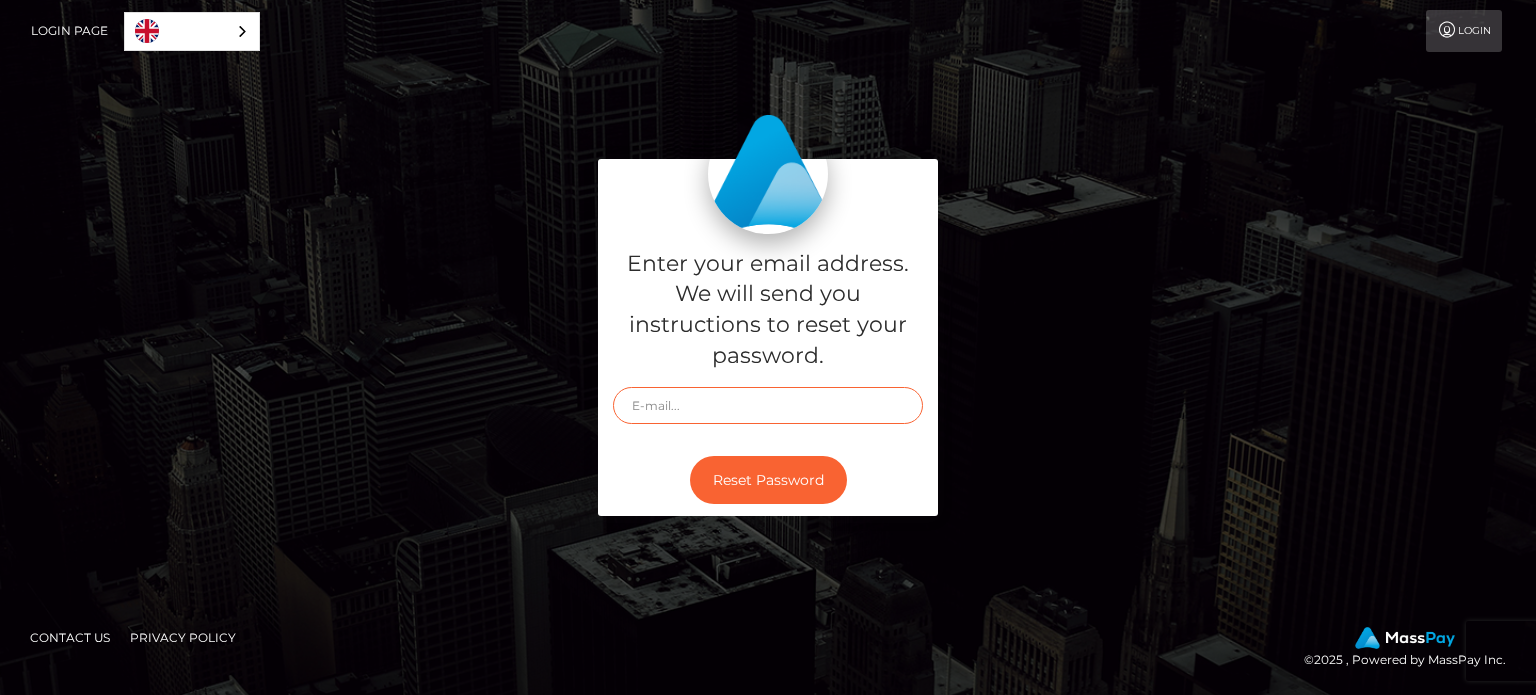 click at bounding box center [768, 405] 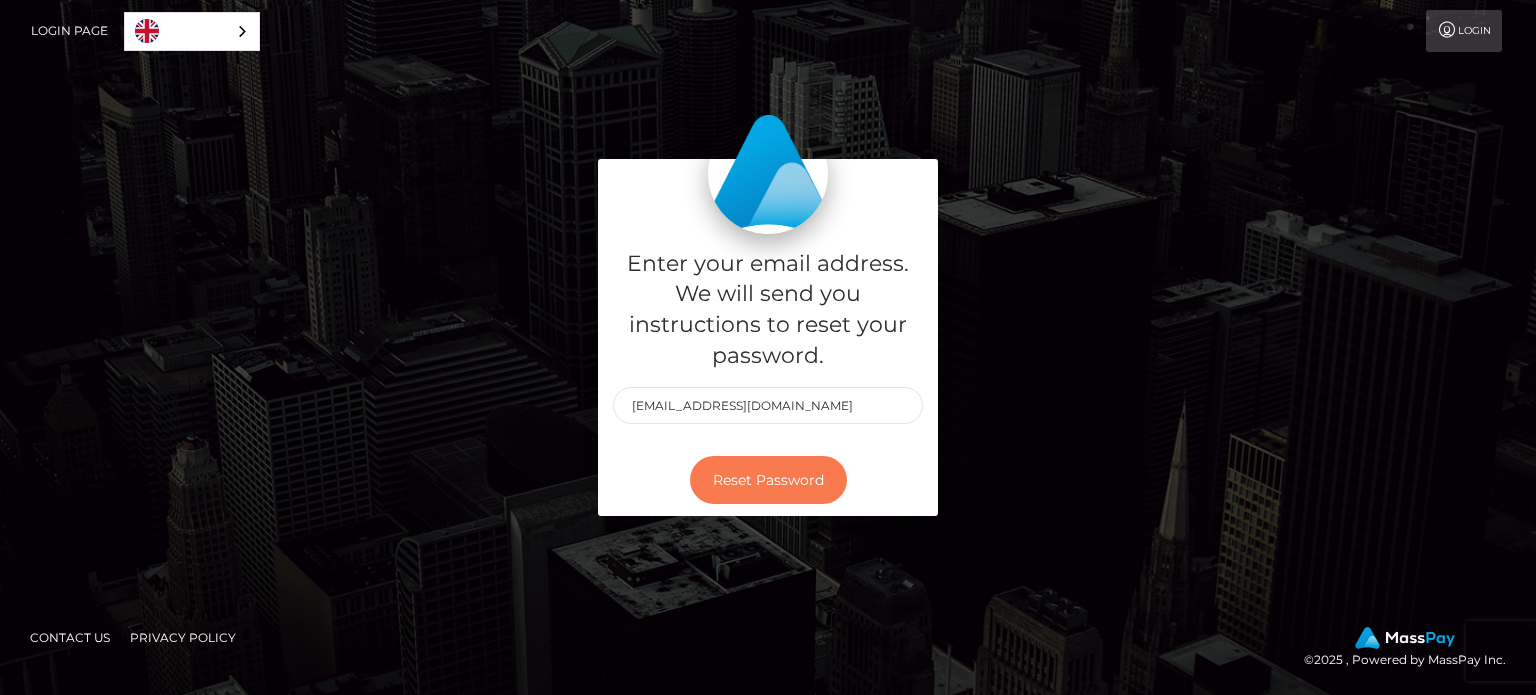 click on "Reset Password" at bounding box center [768, 480] 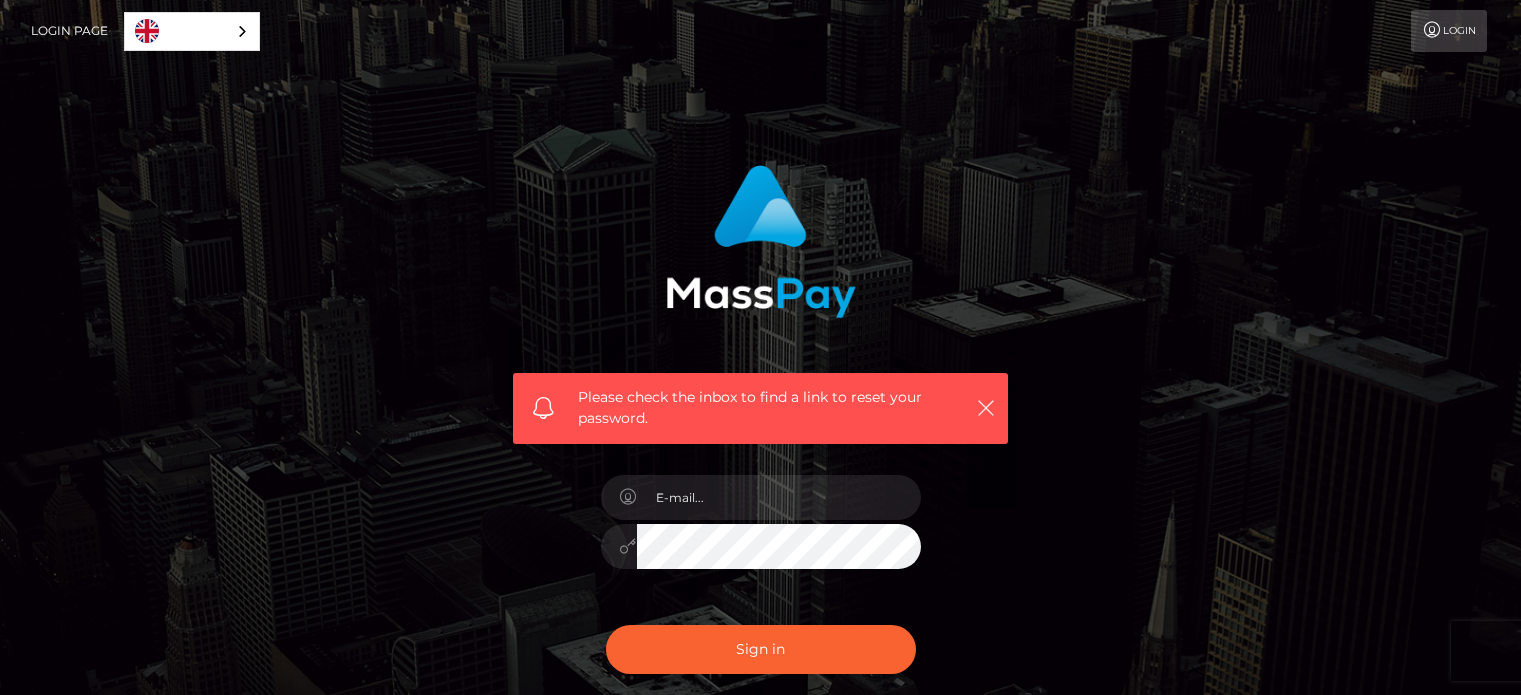 scroll, scrollTop: 0, scrollLeft: 0, axis: both 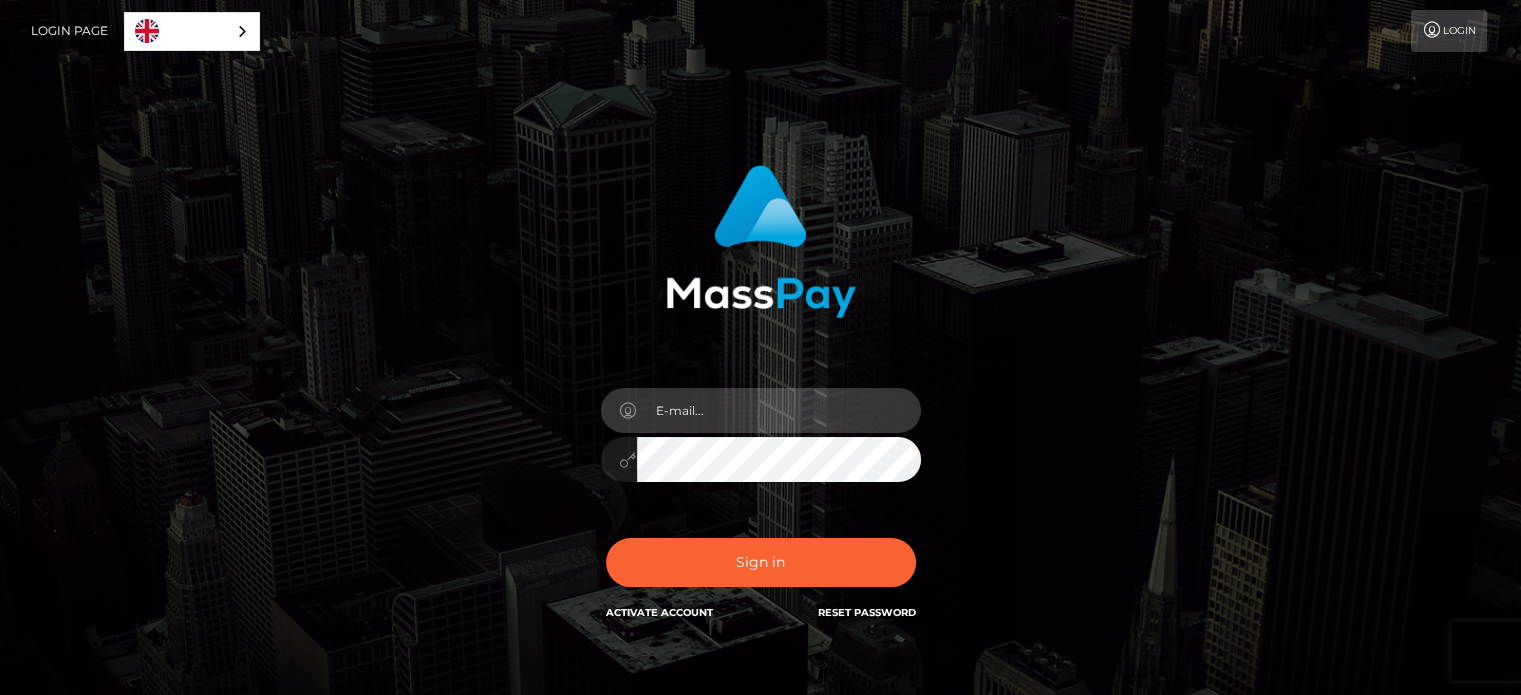 click at bounding box center [779, 410] 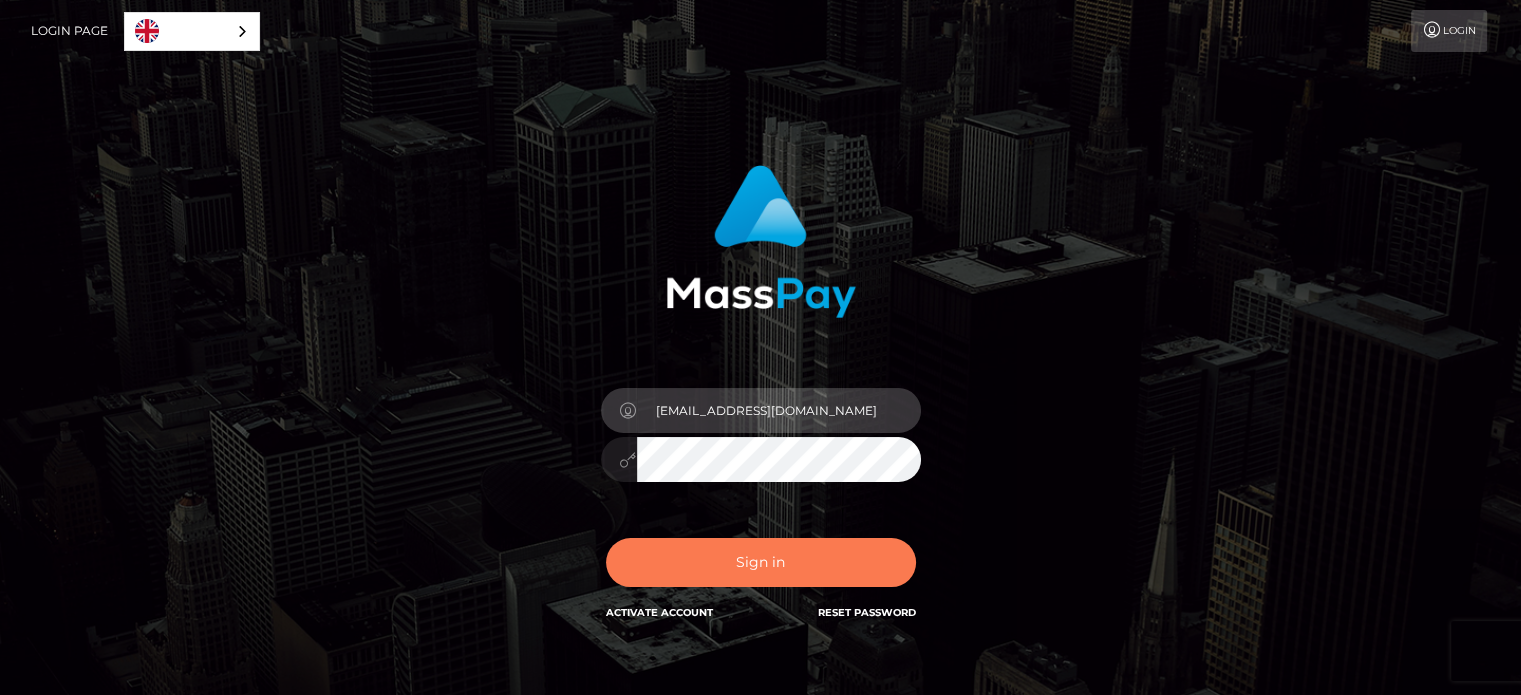 type on "katieereid1352@gmail.com" 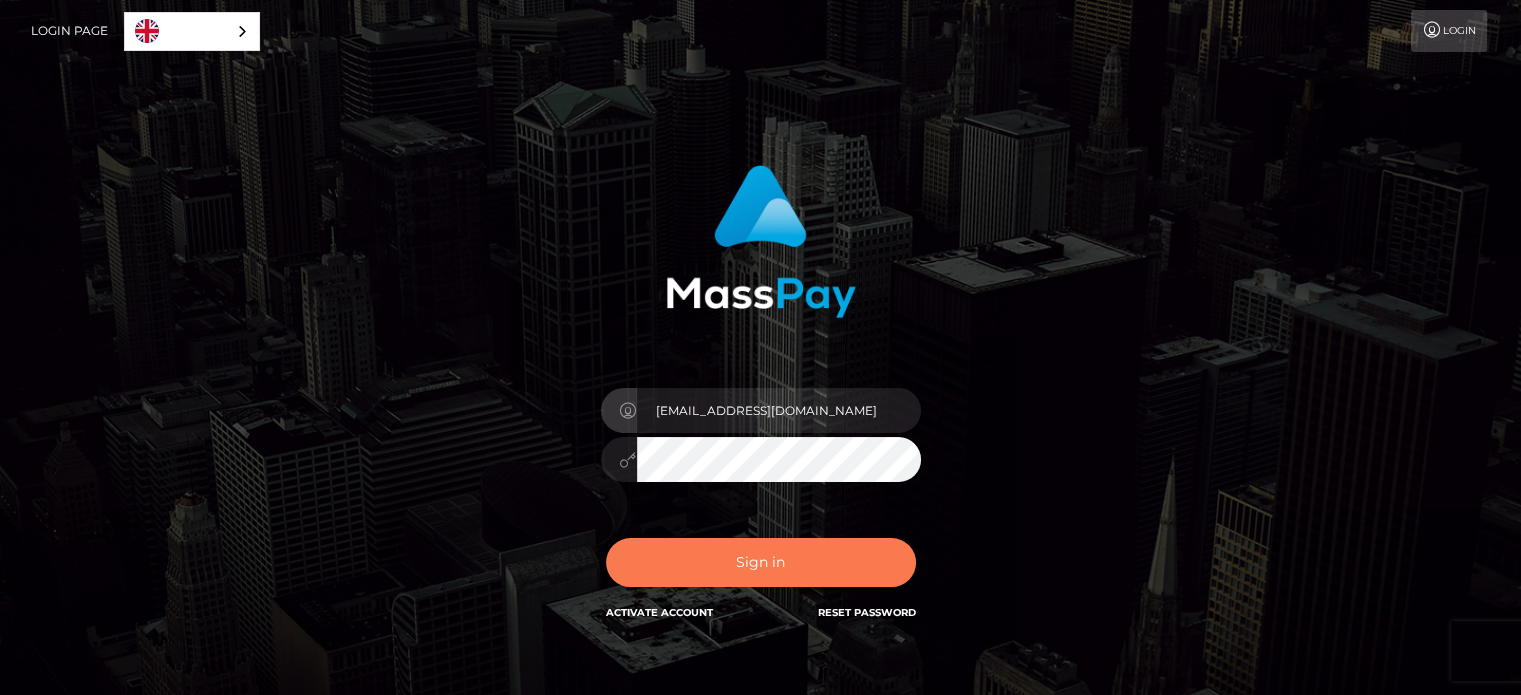 click on "Sign in" at bounding box center (761, 562) 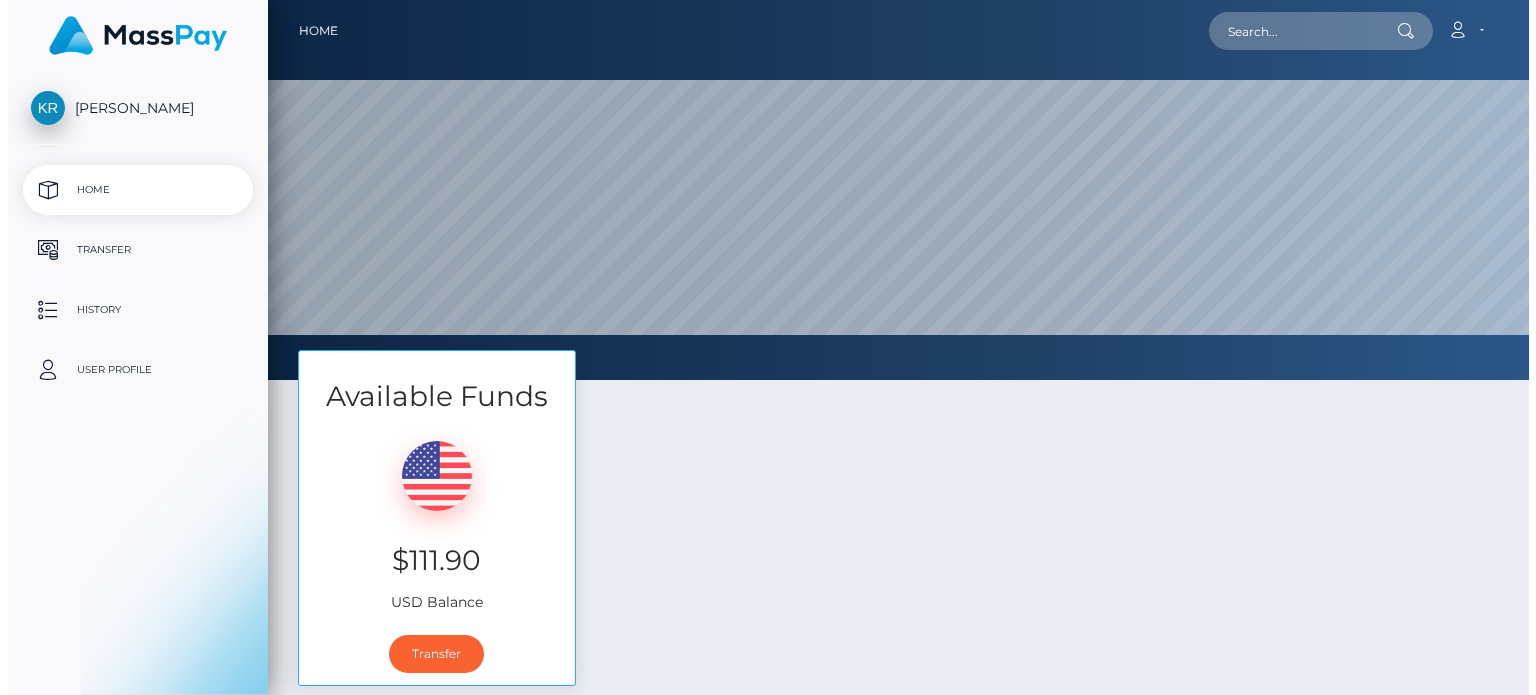 scroll, scrollTop: 0, scrollLeft: 0, axis: both 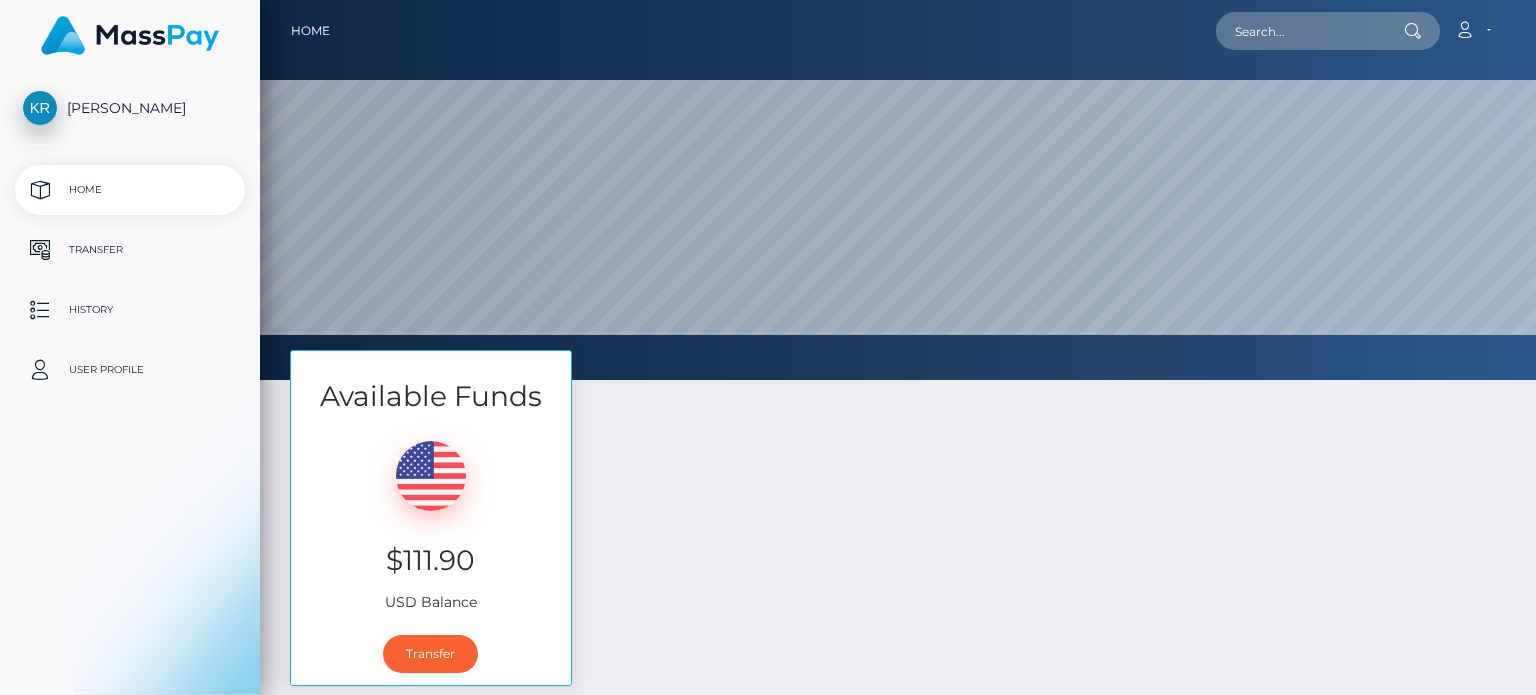 select 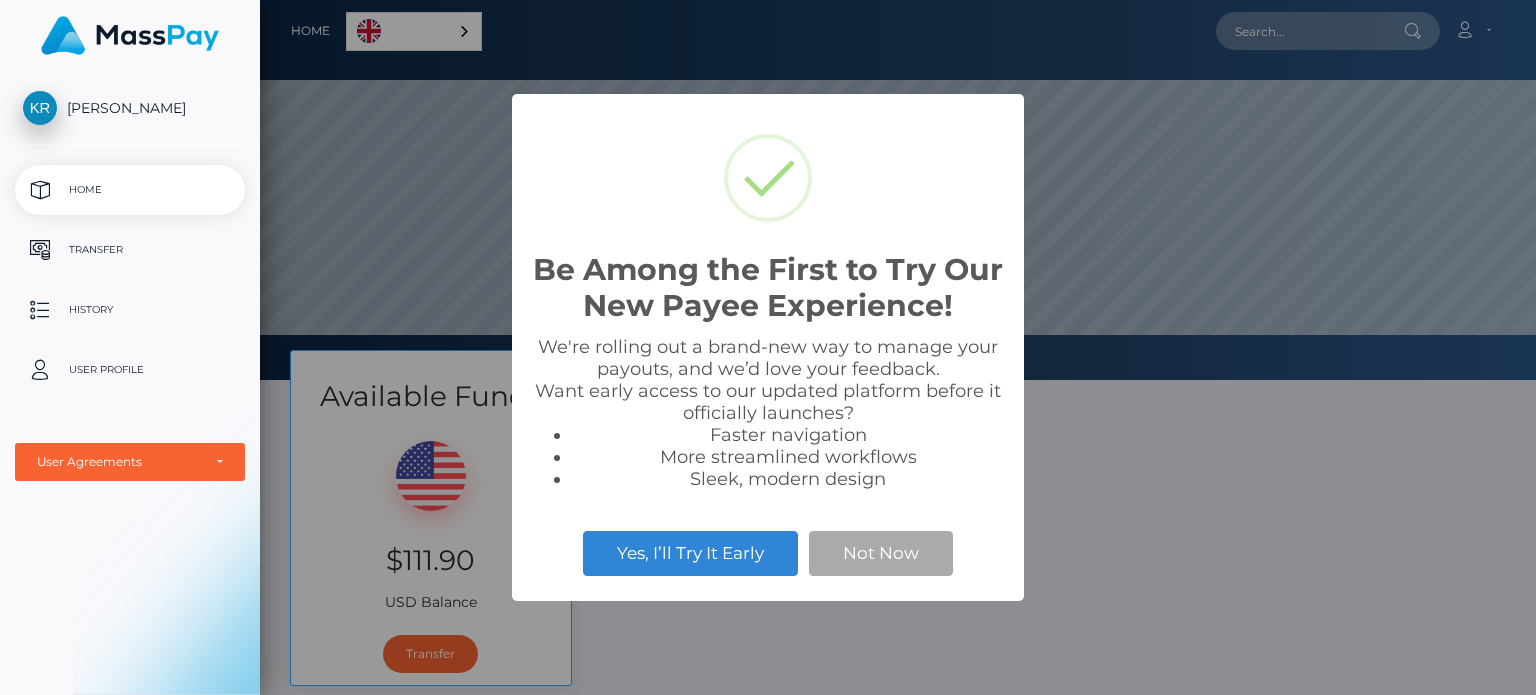 scroll, scrollTop: 999620, scrollLeft: 998724, axis: both 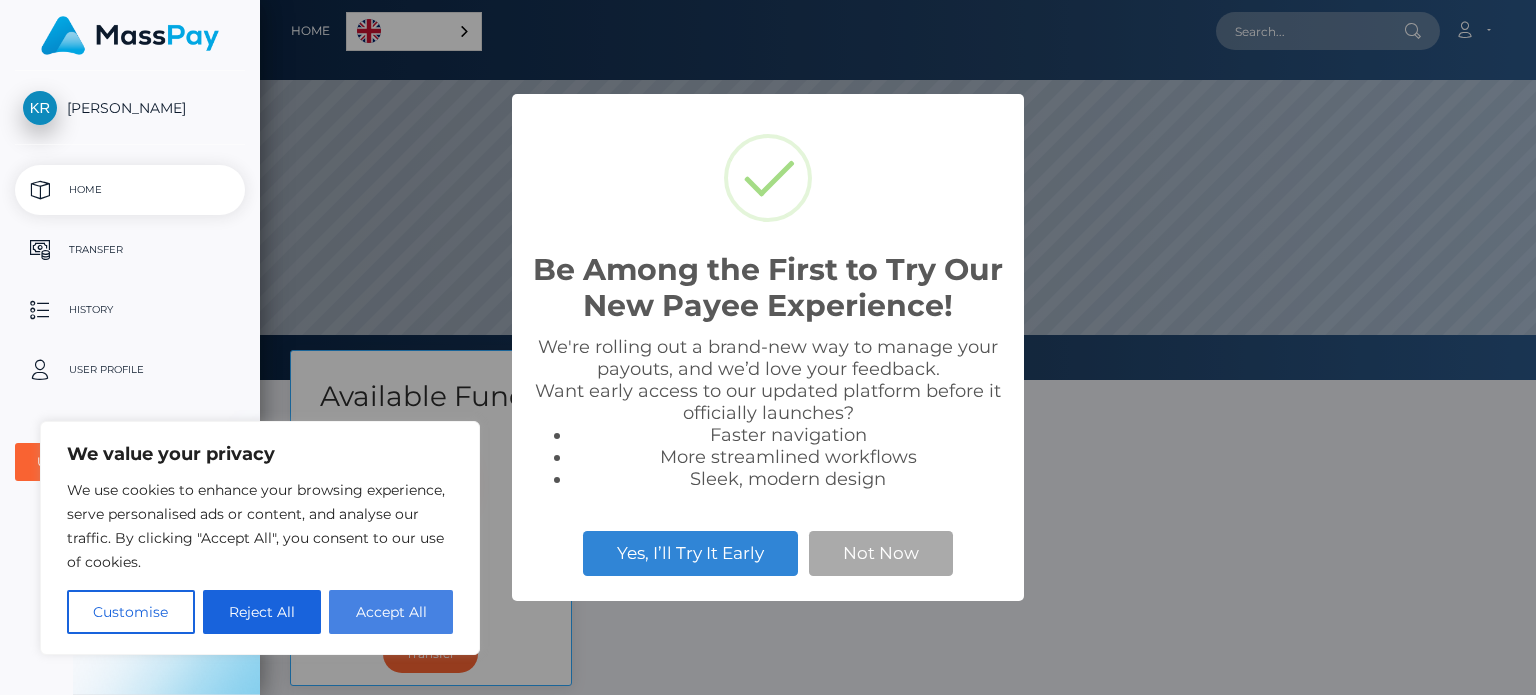 click on "Accept All" at bounding box center (391, 612) 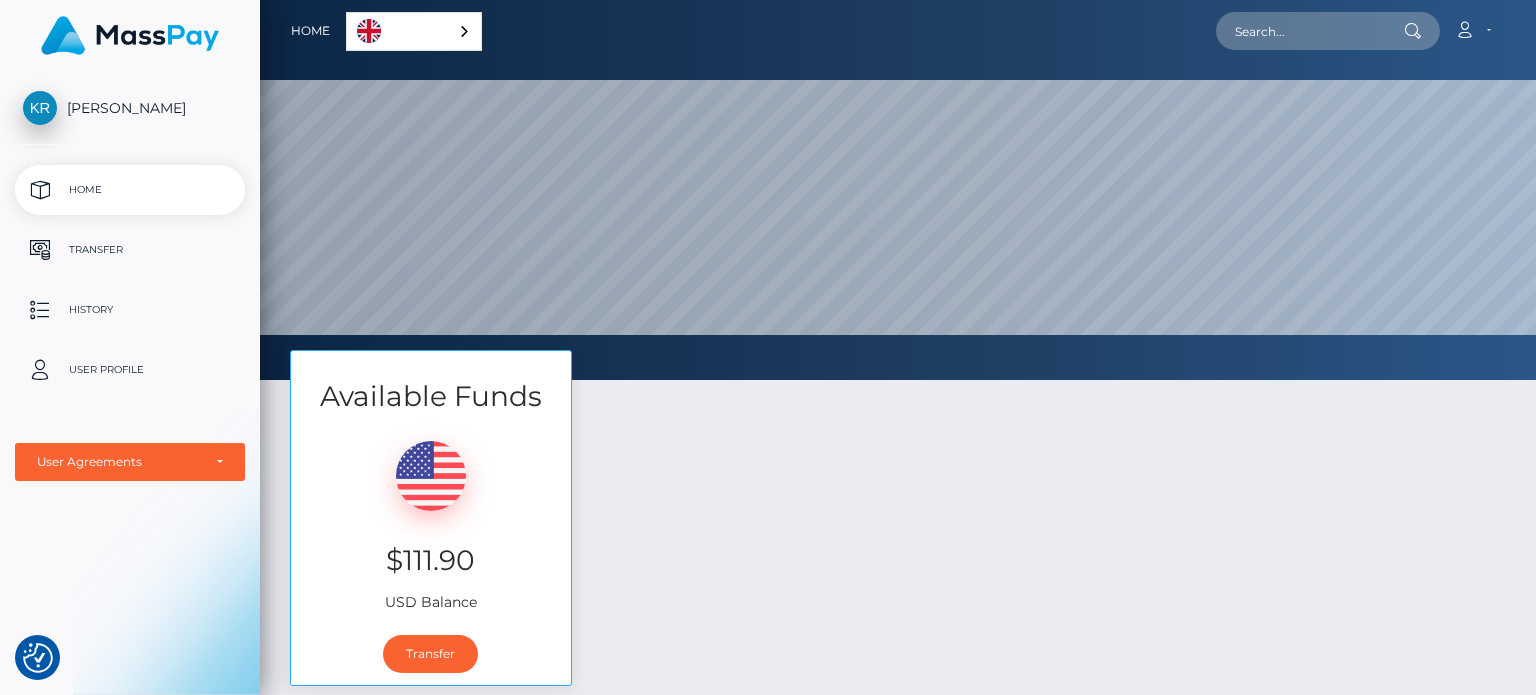 scroll, scrollTop: 100, scrollLeft: 0, axis: vertical 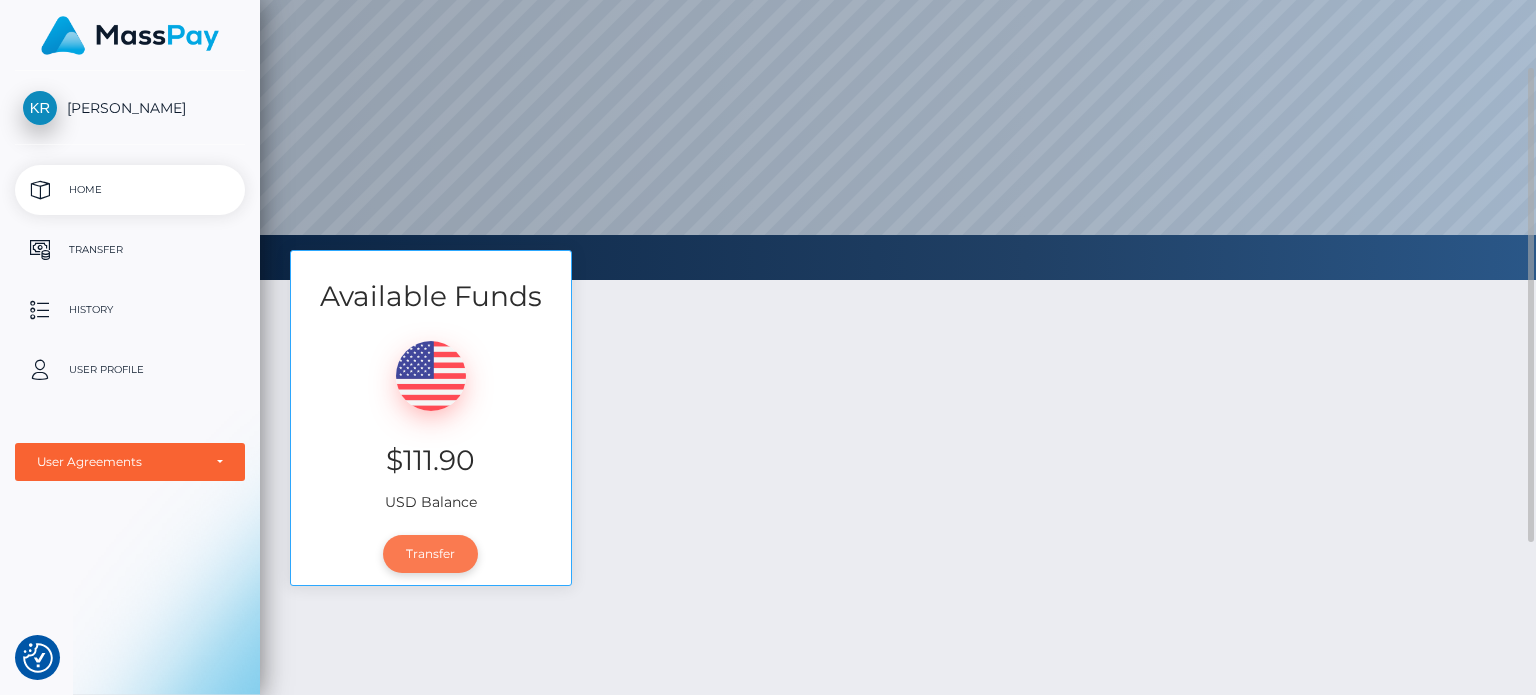click on "Transfer" at bounding box center [430, 554] 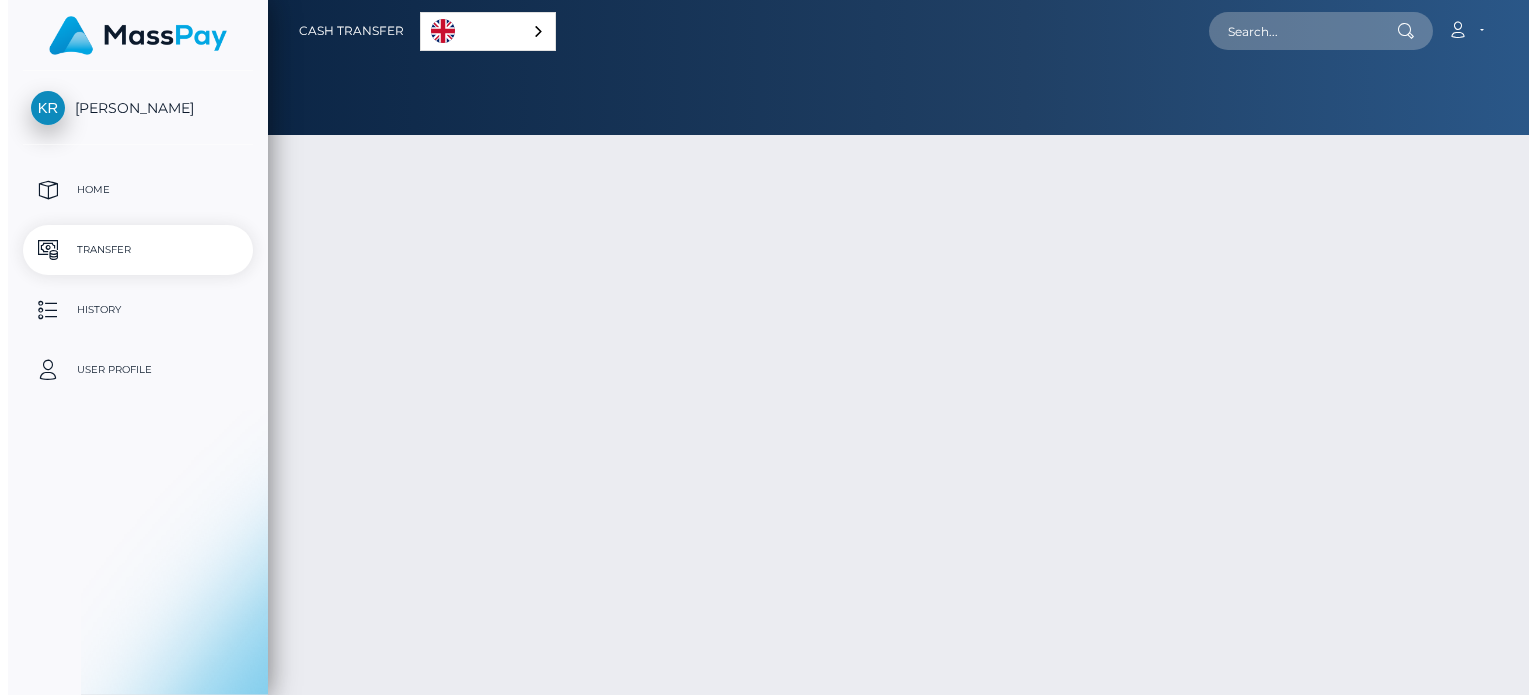 scroll, scrollTop: 0, scrollLeft: 0, axis: both 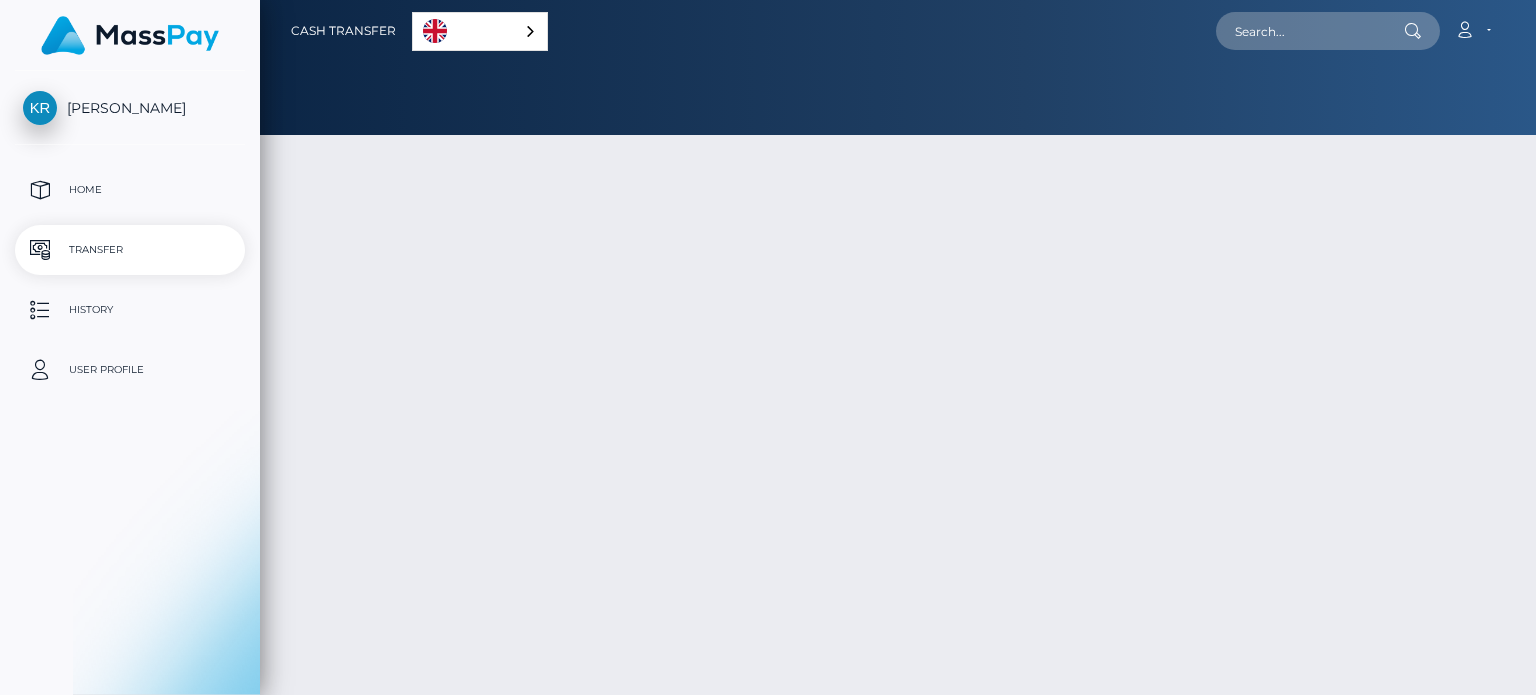 select 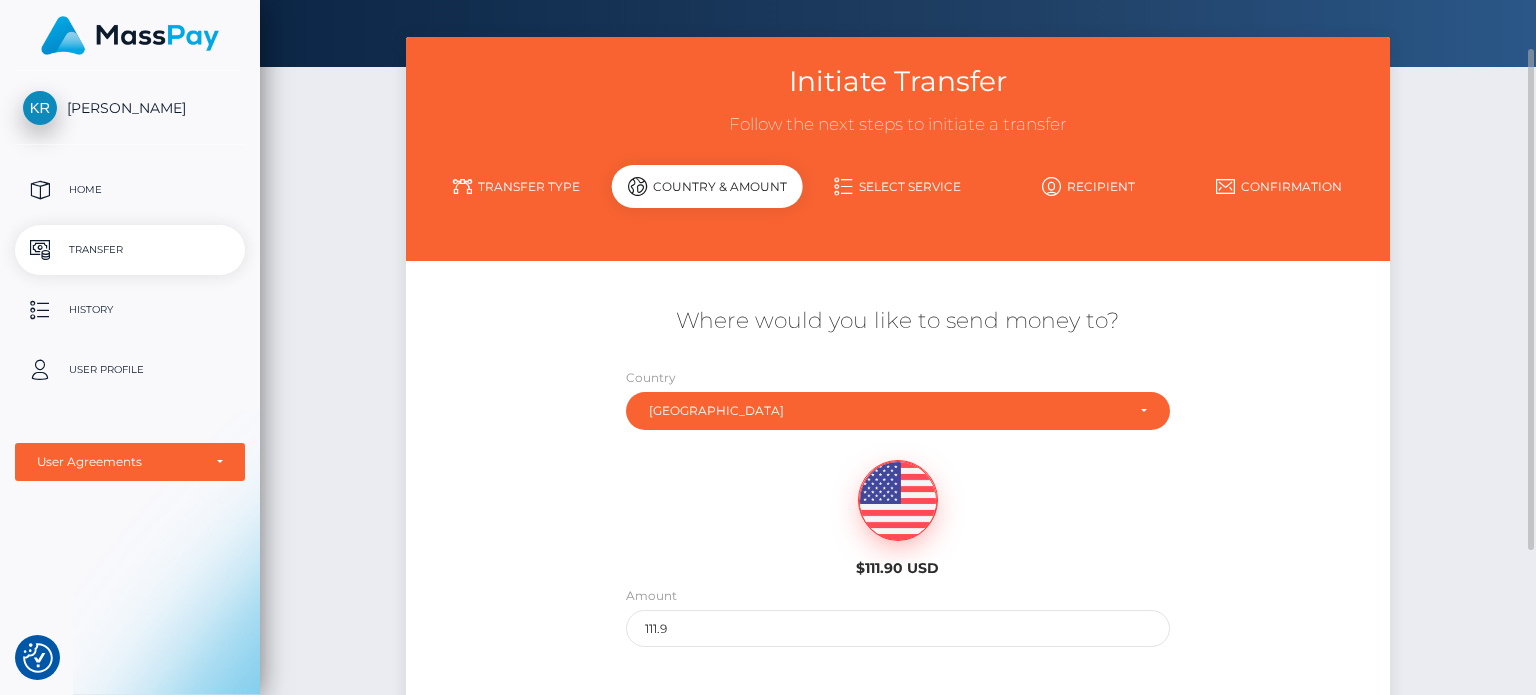 scroll, scrollTop: 168, scrollLeft: 0, axis: vertical 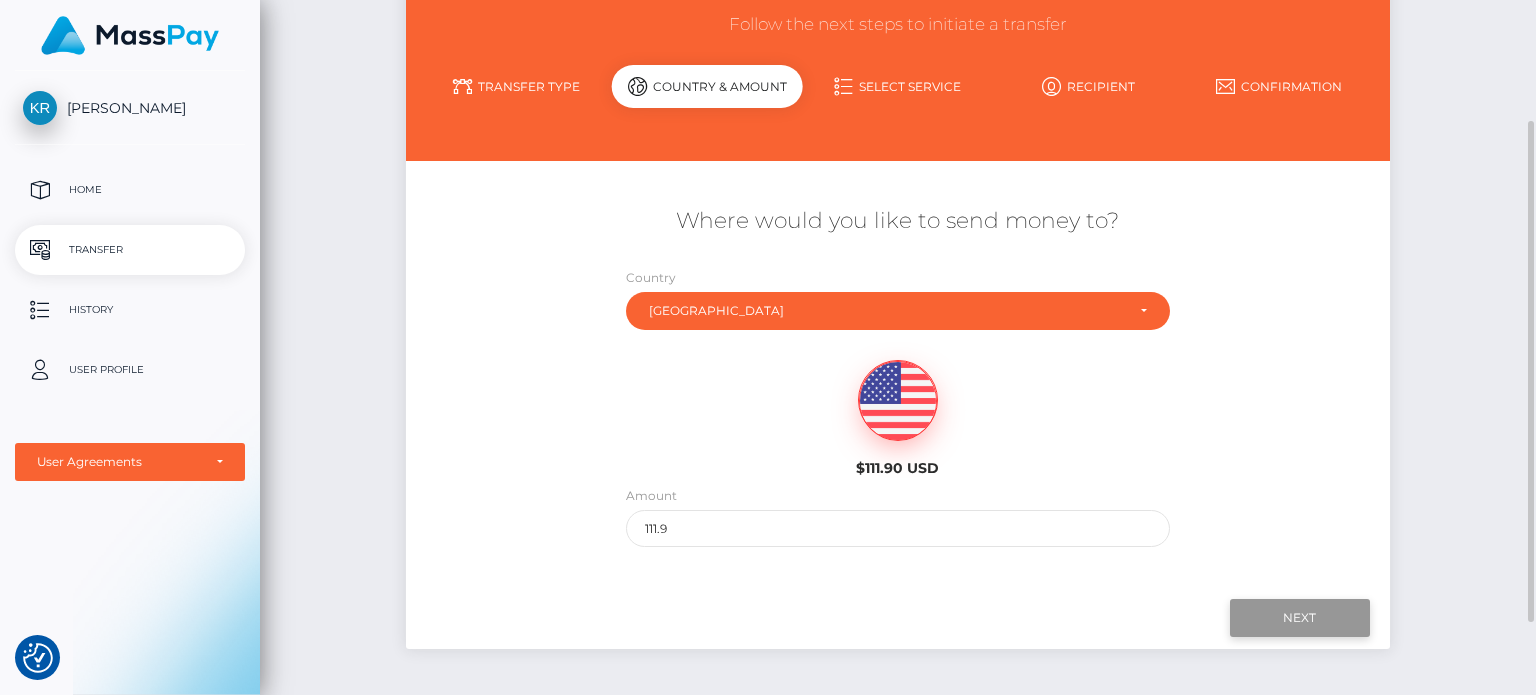 click on "Next" at bounding box center (1300, 618) 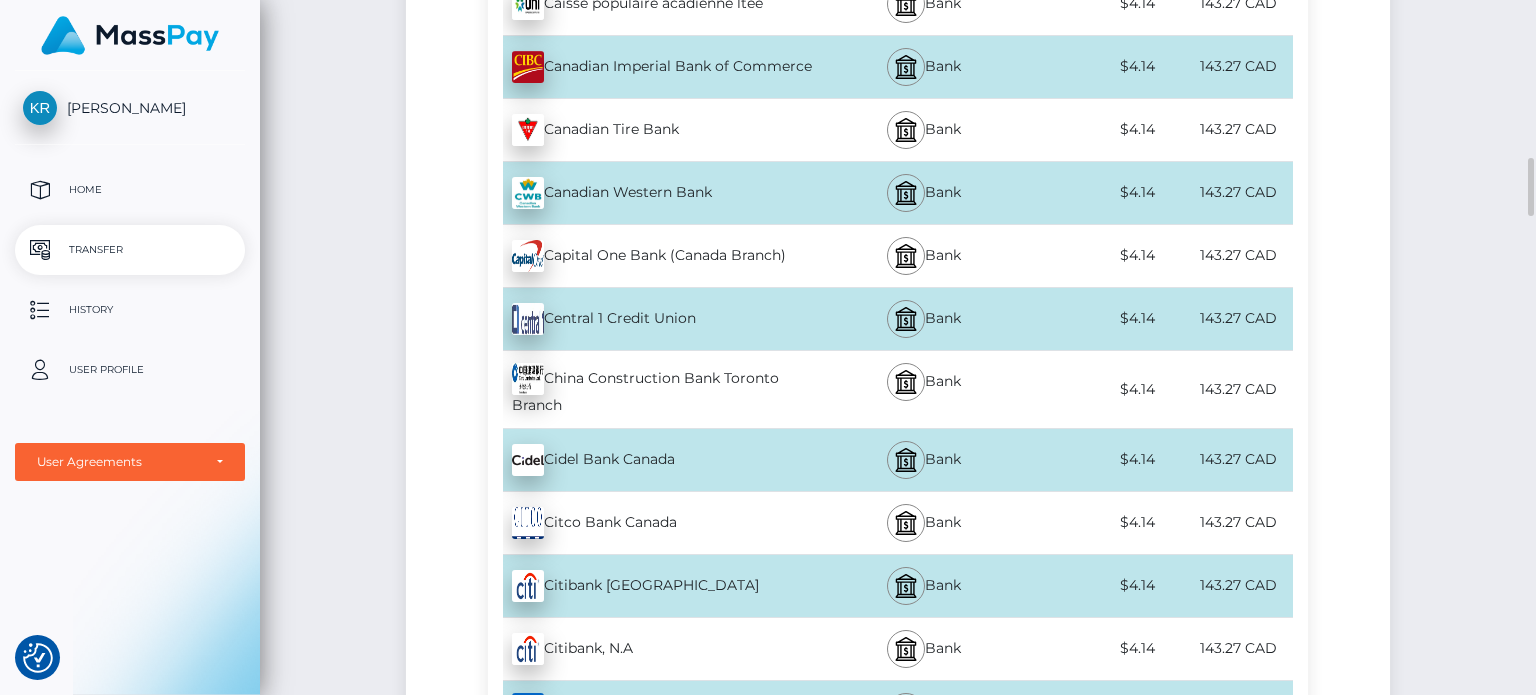 scroll, scrollTop: 2168, scrollLeft: 0, axis: vertical 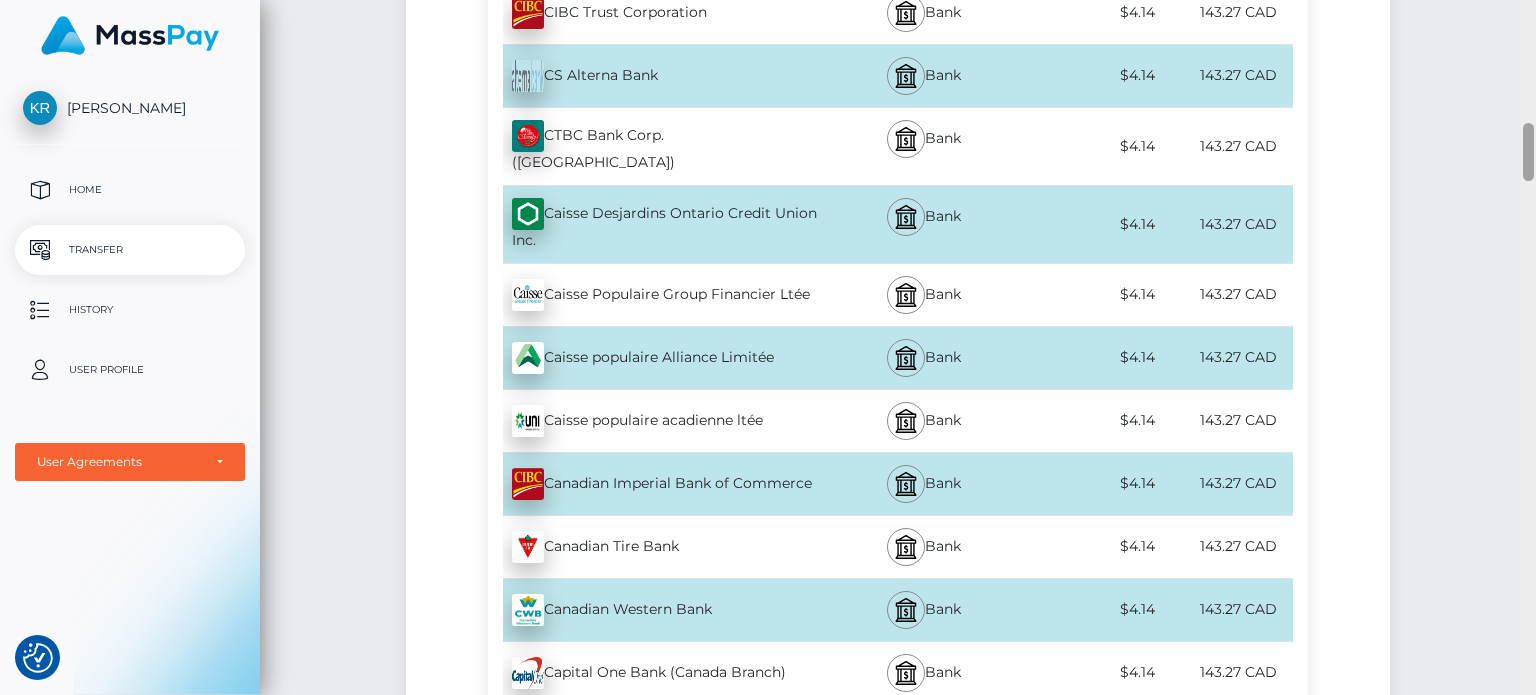 drag, startPoint x: 1532, startPoint y: 220, endPoint x: 1534, endPoint y: 159, distance: 61.03278 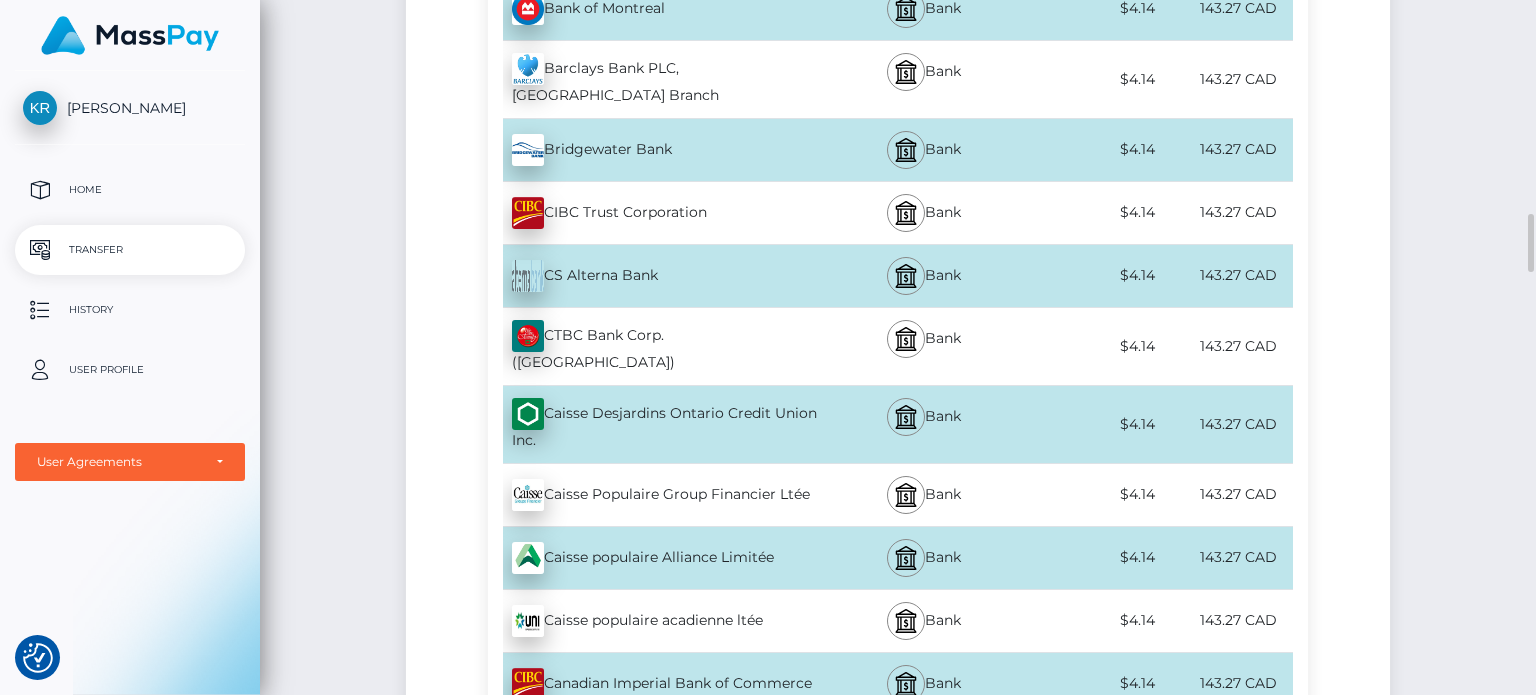 scroll, scrollTop: 1351, scrollLeft: 0, axis: vertical 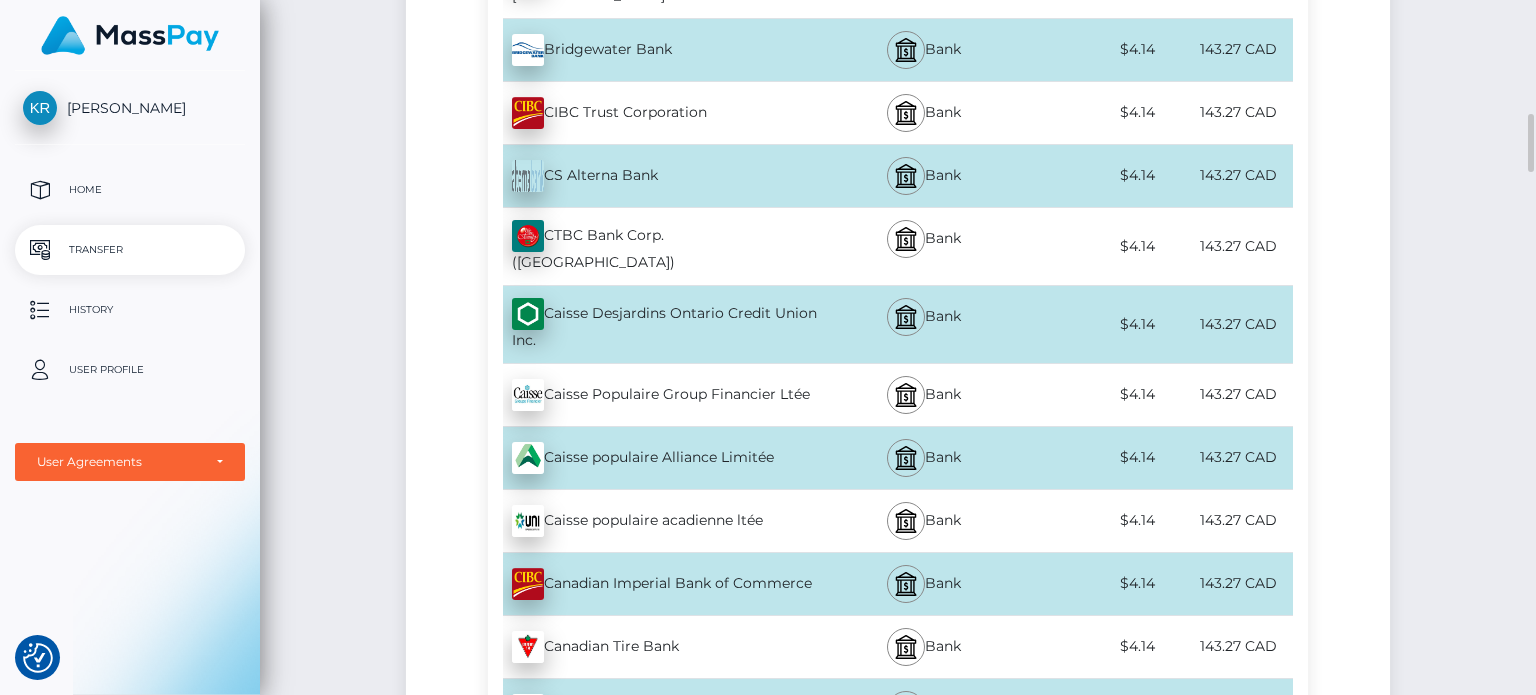 click on "Canadian Imperial Bank of Commerce  - CAD" at bounding box center [655, 584] 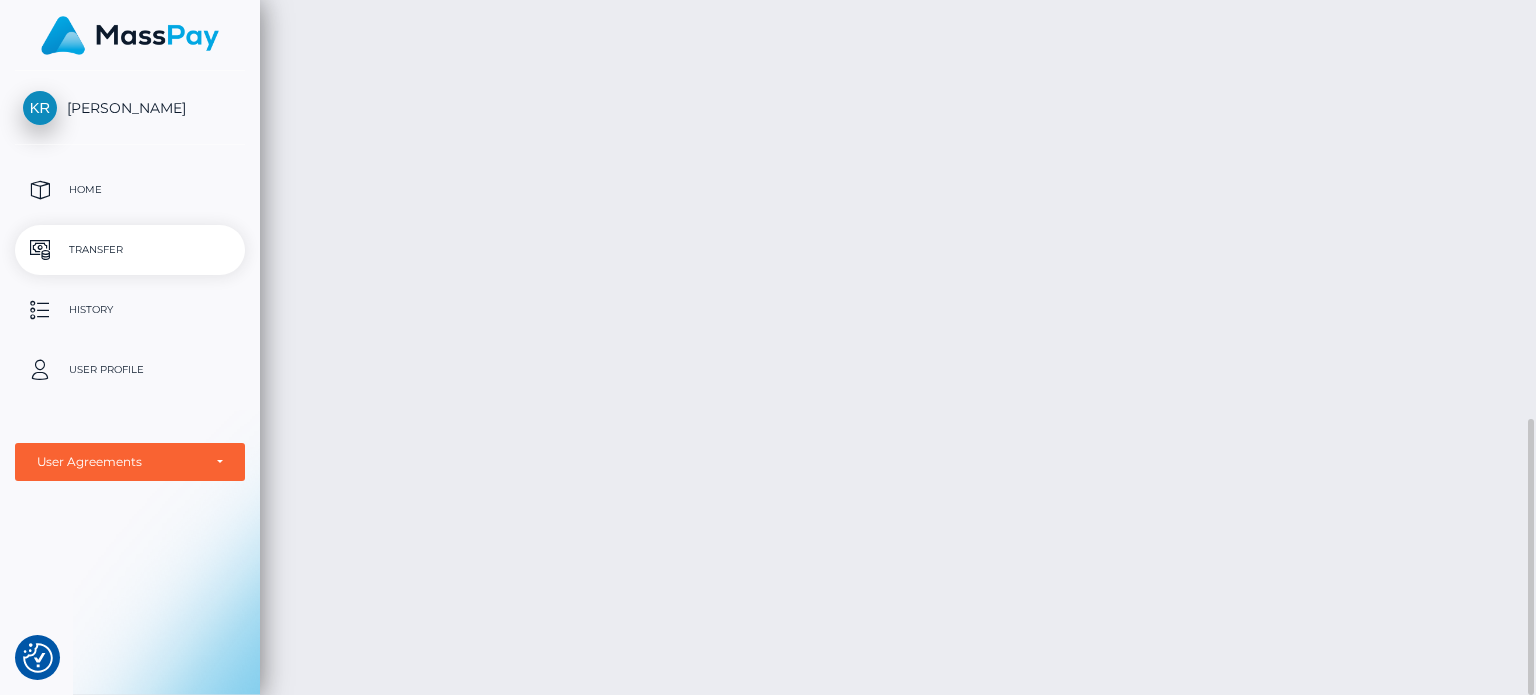 scroll, scrollTop: 951, scrollLeft: 0, axis: vertical 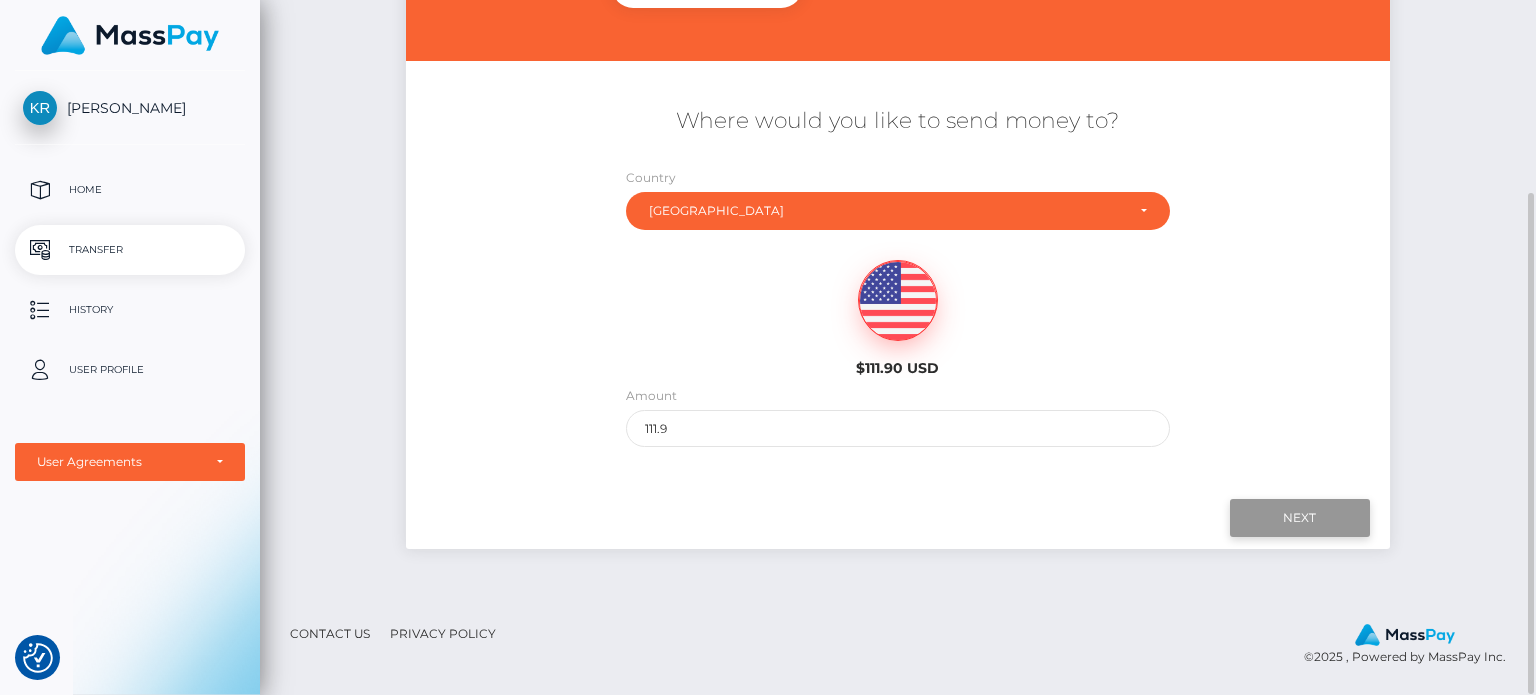 click on "Next" at bounding box center (1300, 518) 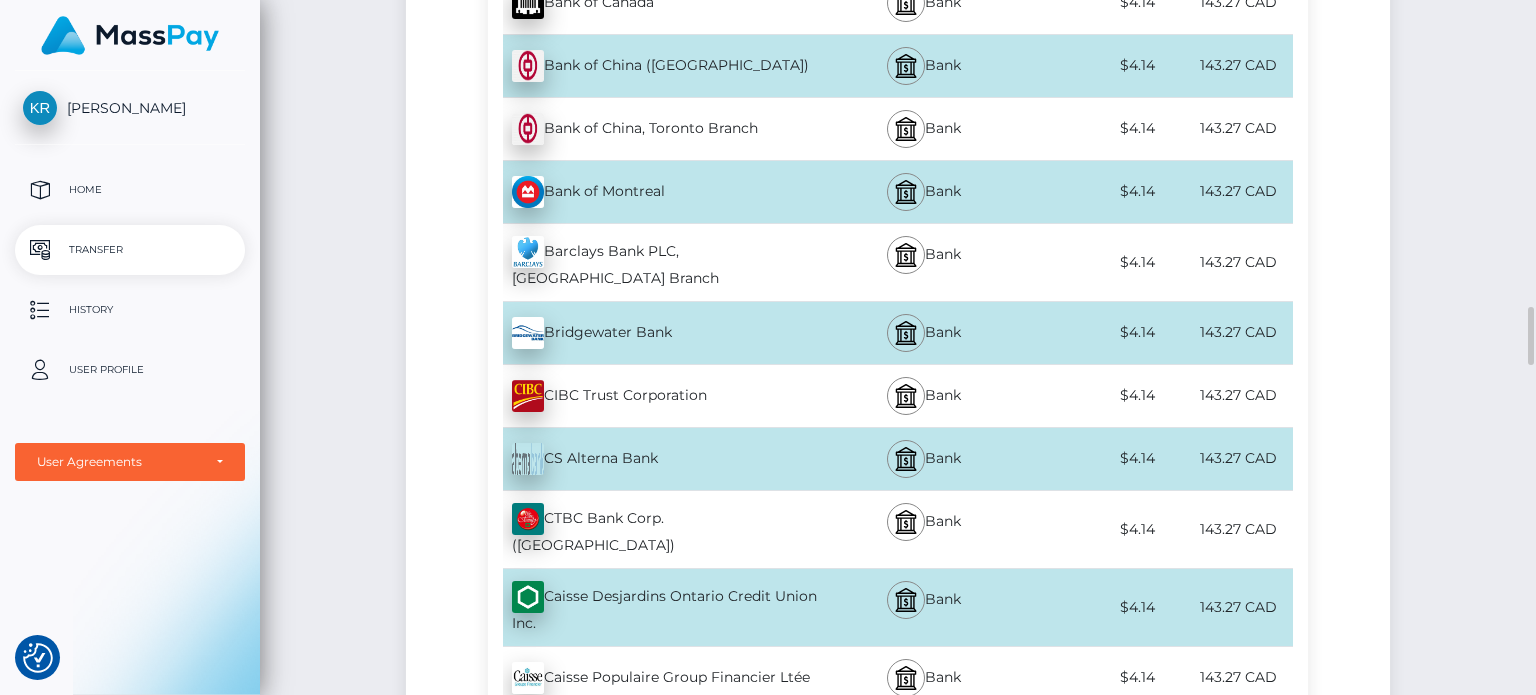 scroll, scrollTop: 1368, scrollLeft: 0, axis: vertical 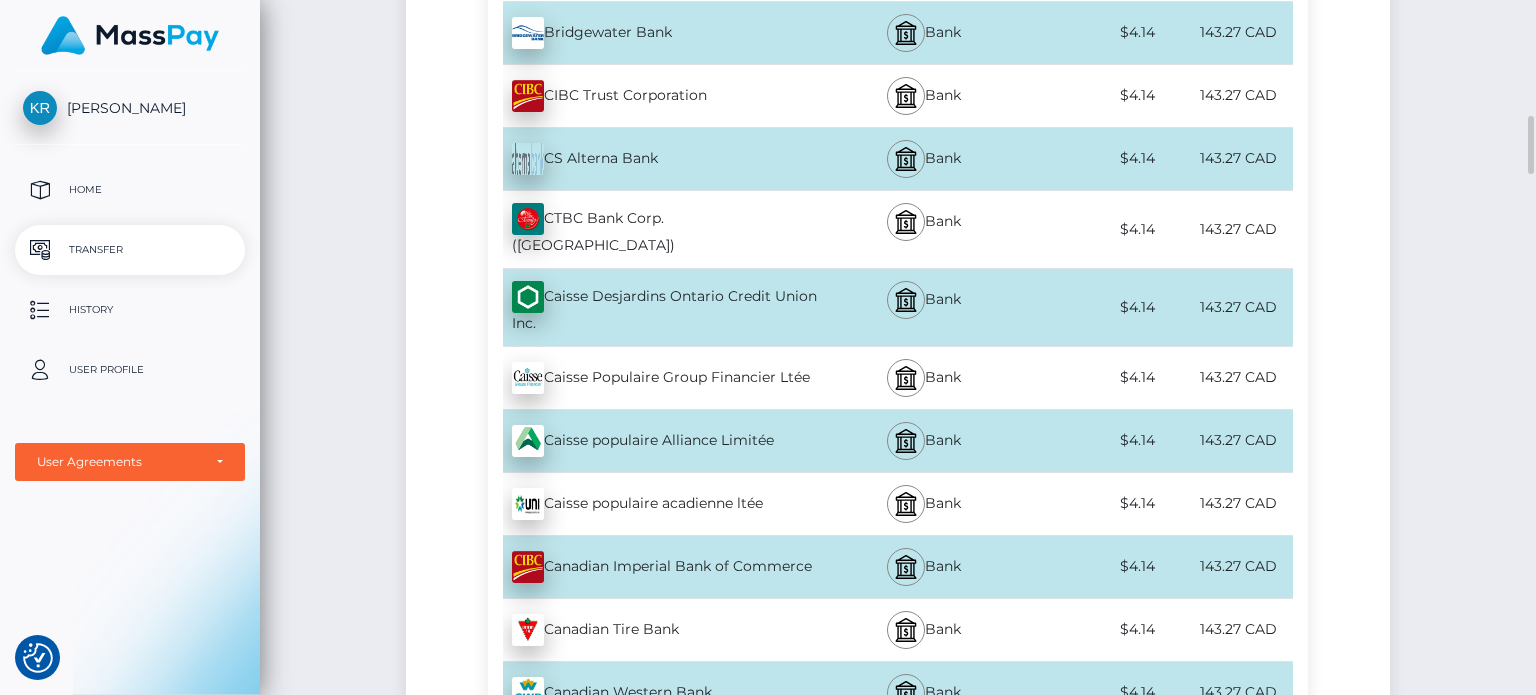 click on "Canadian Imperial Bank of Commerce  - CAD" at bounding box center [655, 567] 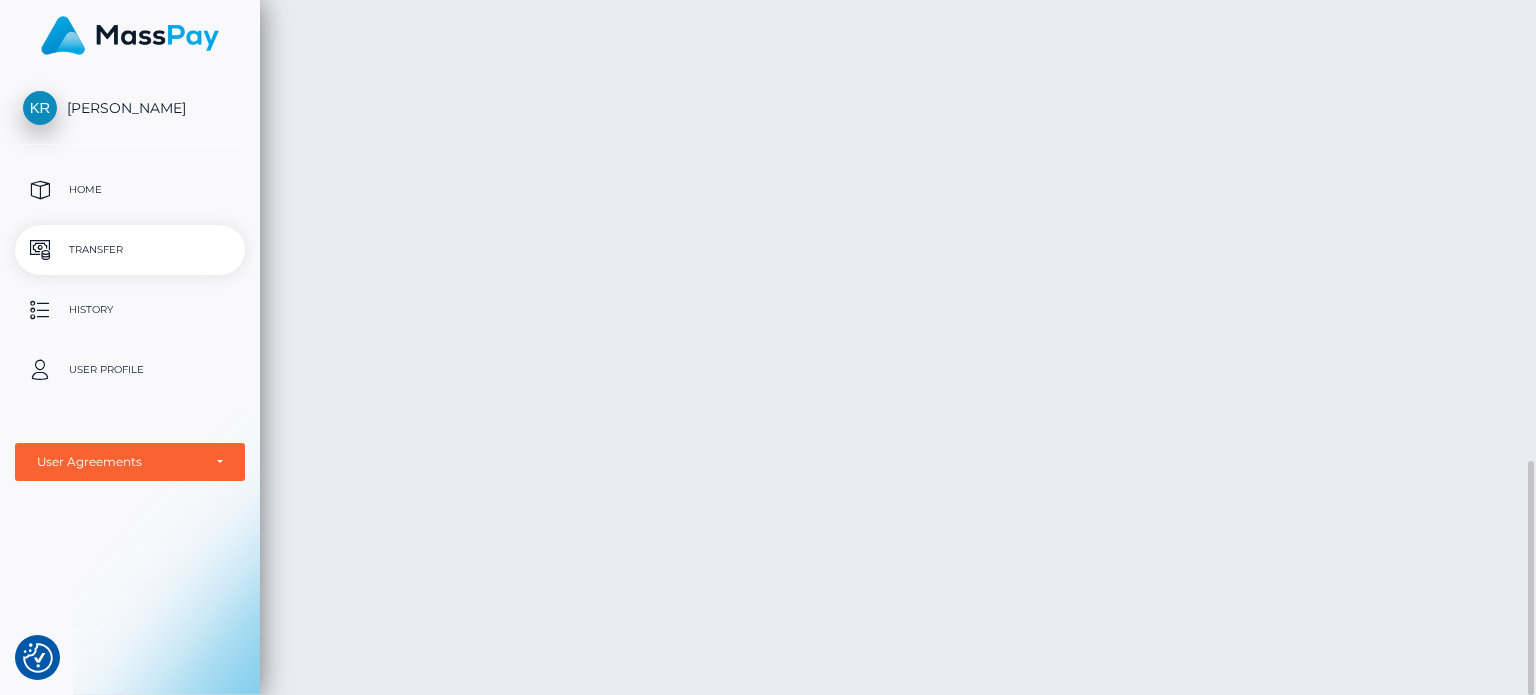 scroll, scrollTop: 1068, scrollLeft: 0, axis: vertical 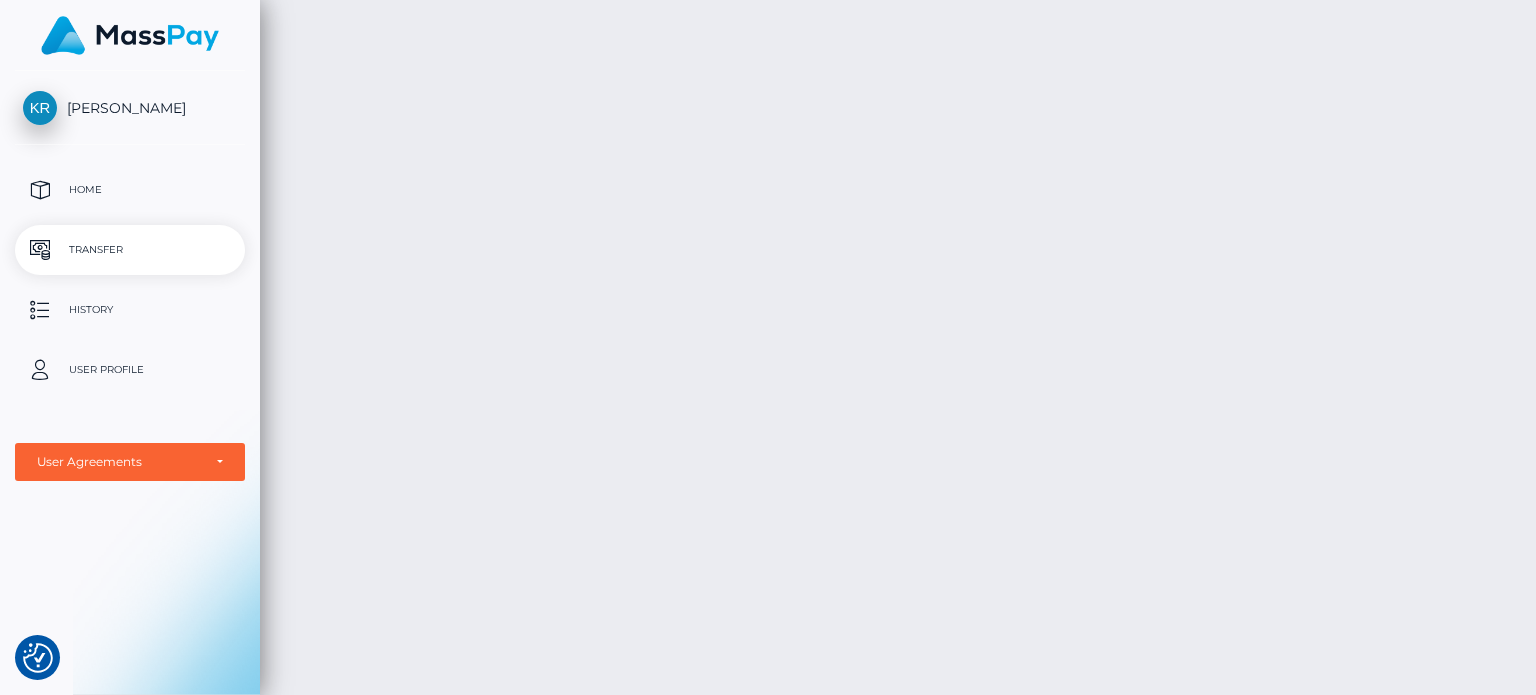click on "Transfer" at bounding box center (130, 250) 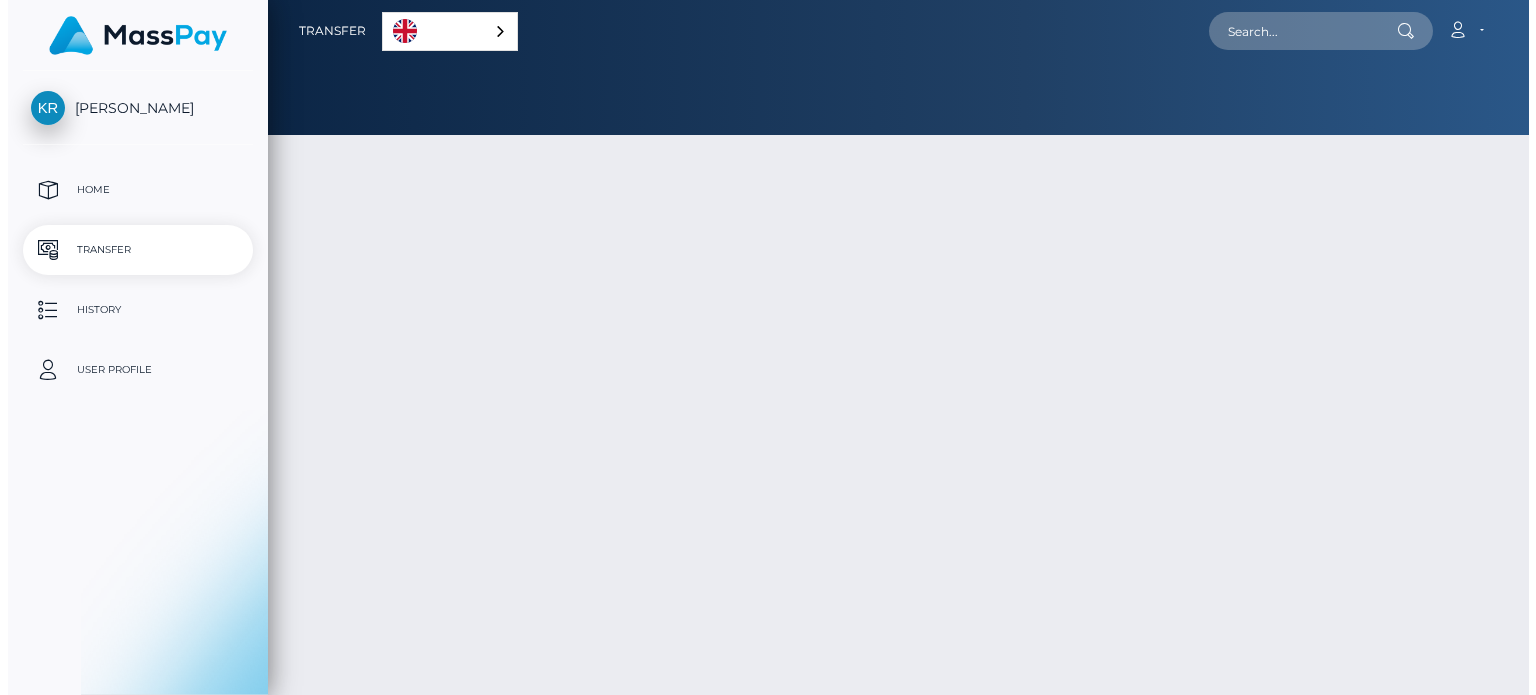 scroll, scrollTop: 0, scrollLeft: 0, axis: both 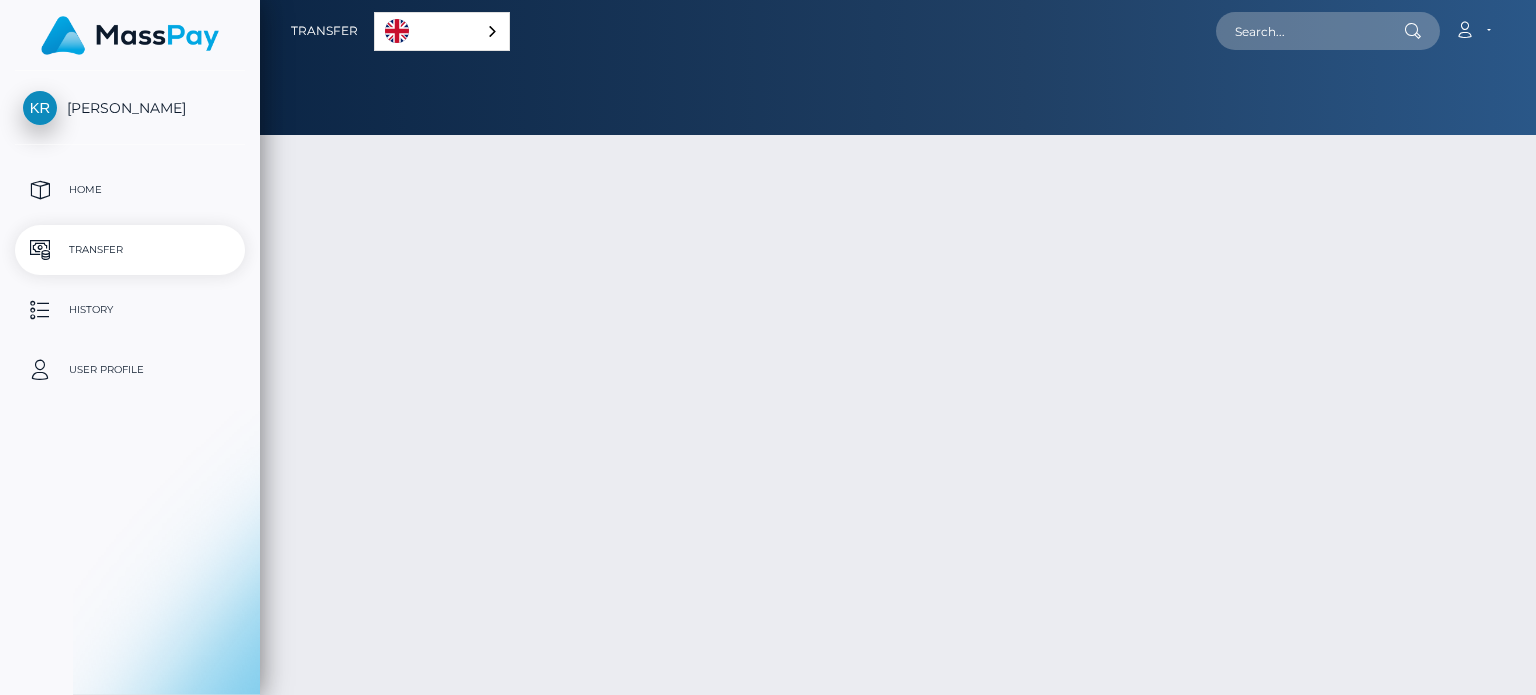 select 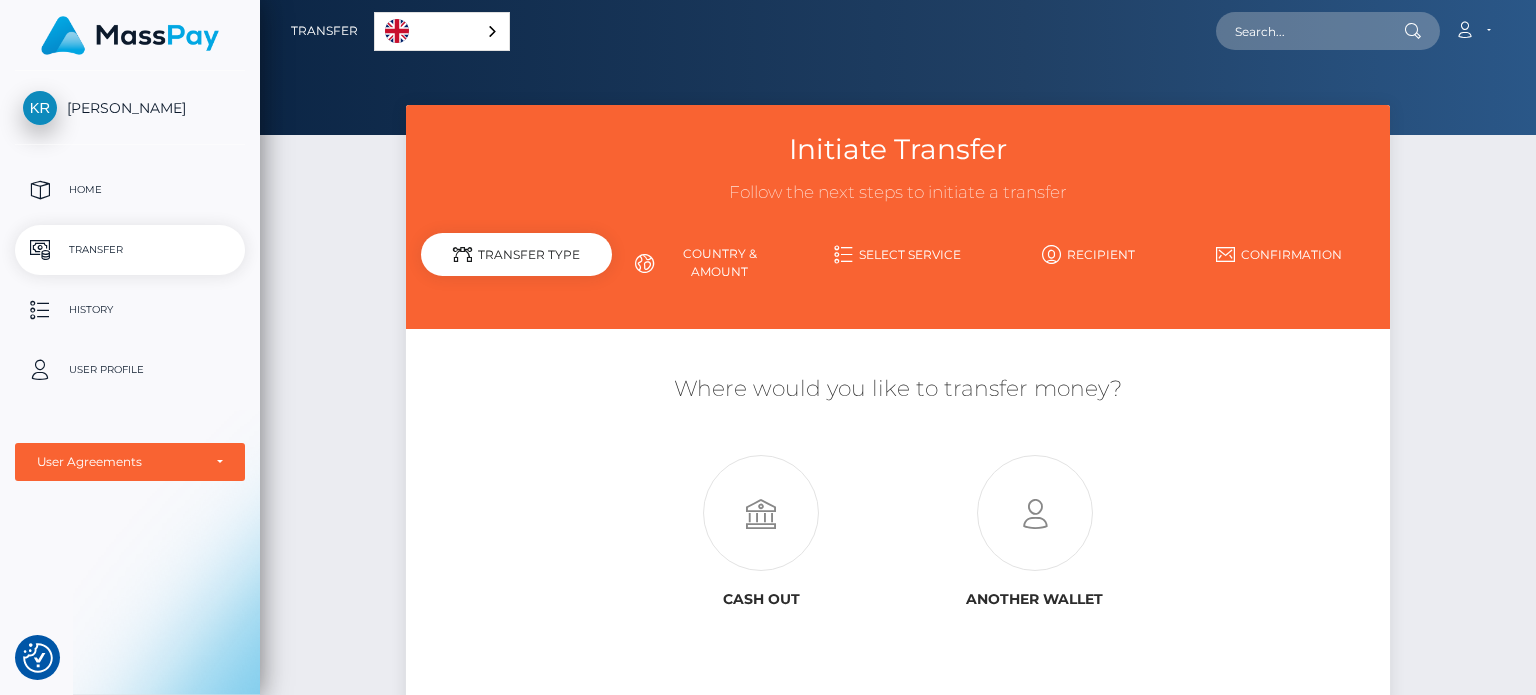 scroll, scrollTop: 160, scrollLeft: 0, axis: vertical 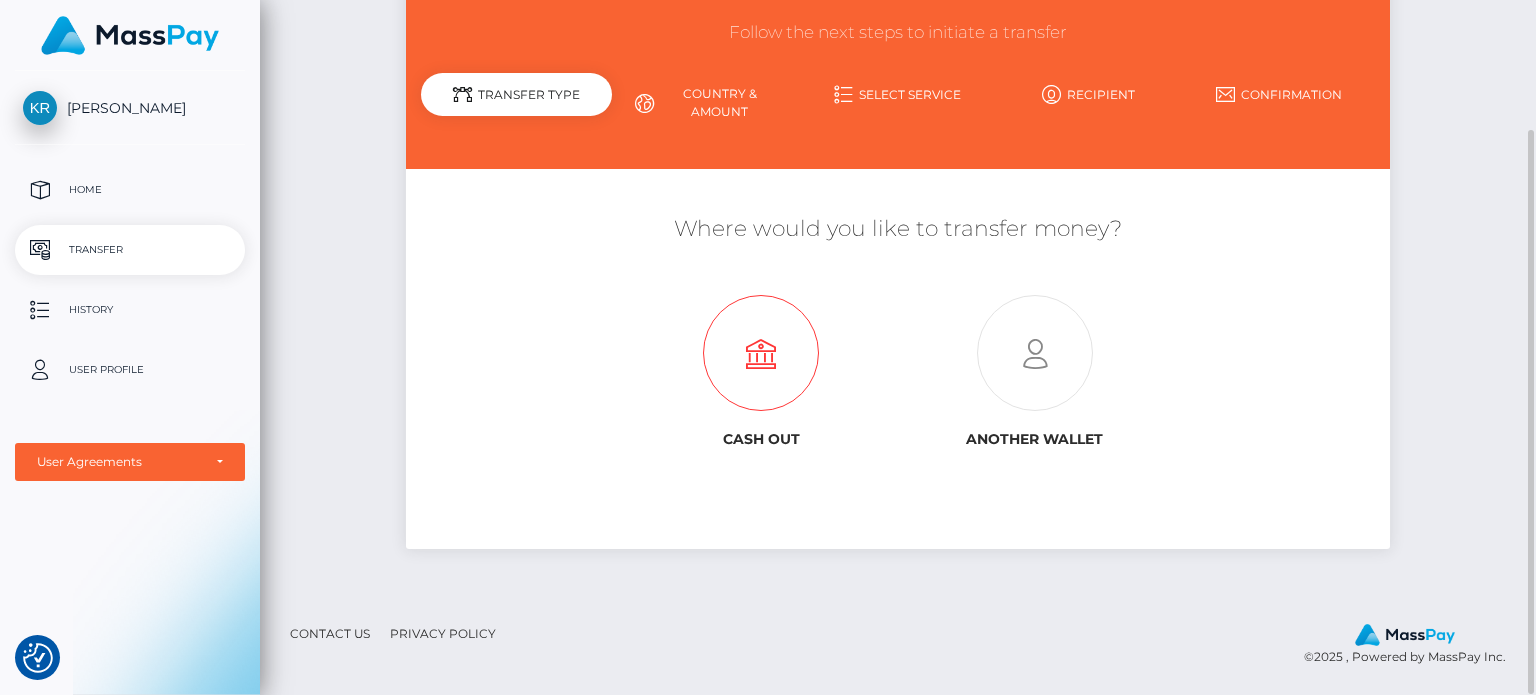 click at bounding box center (761, 354) 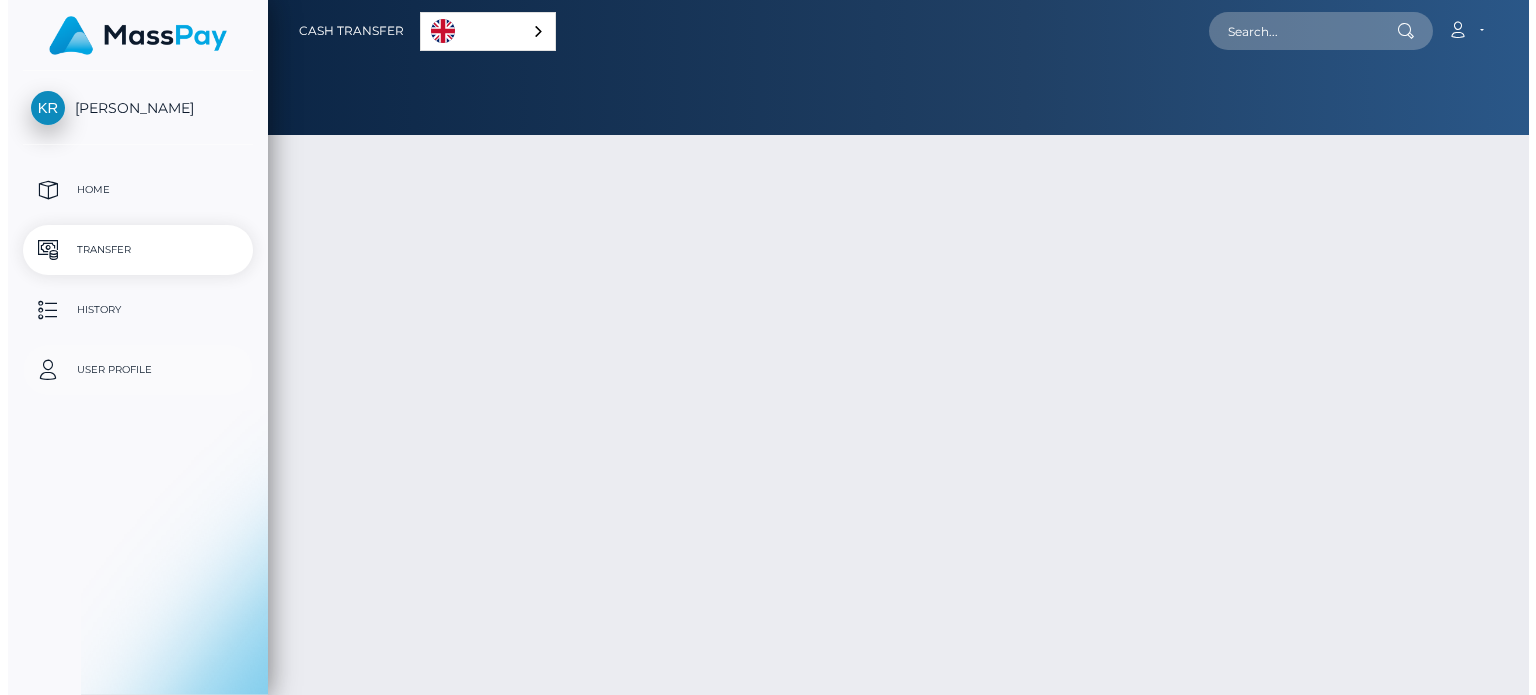 scroll, scrollTop: 0, scrollLeft: 0, axis: both 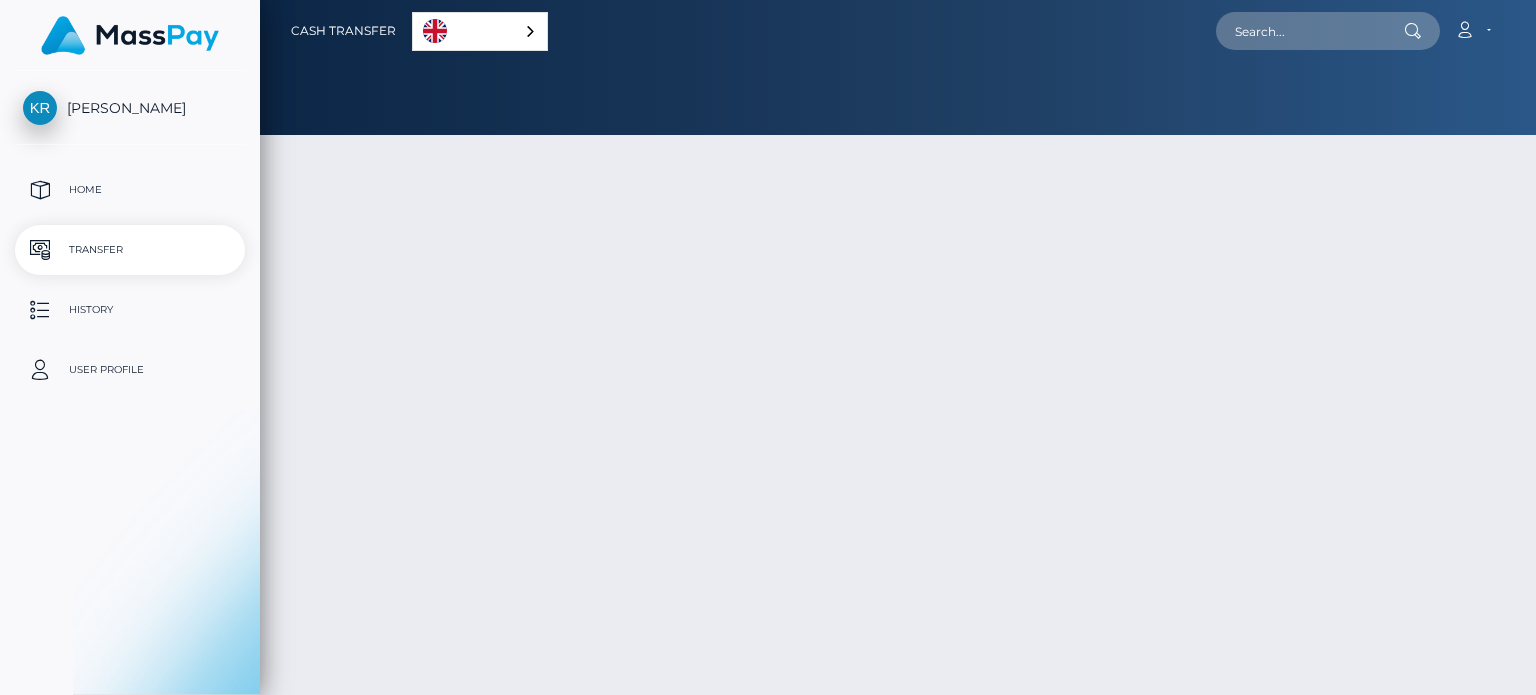 select 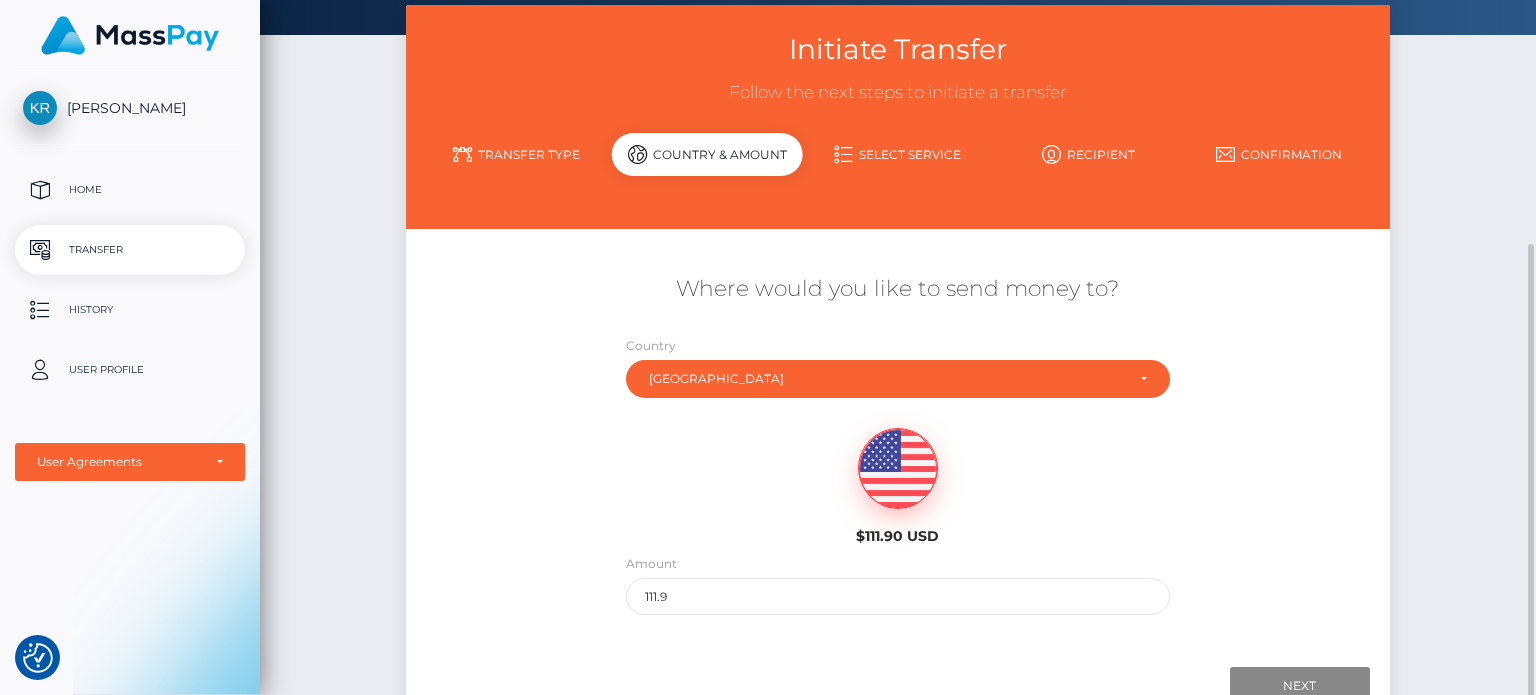 scroll, scrollTop: 200, scrollLeft: 0, axis: vertical 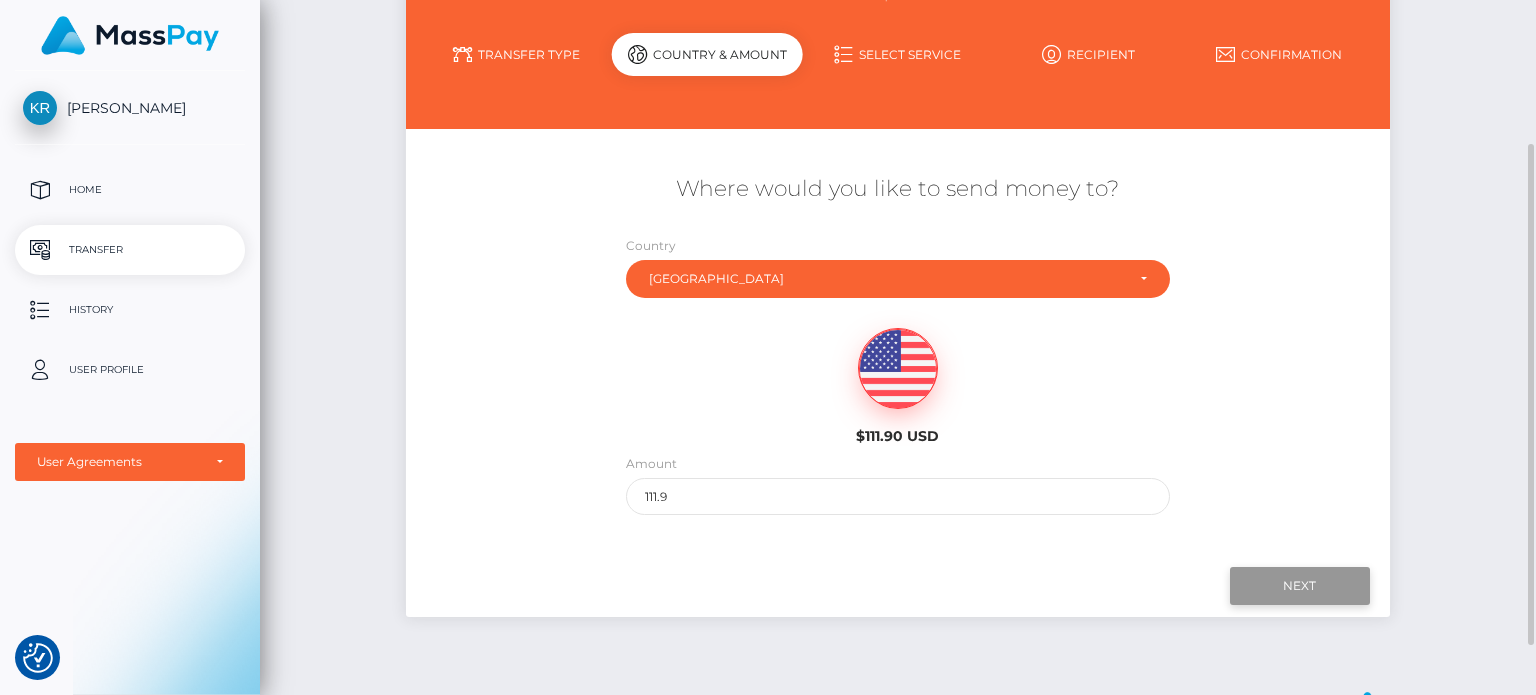 click on "Next" at bounding box center [1300, 586] 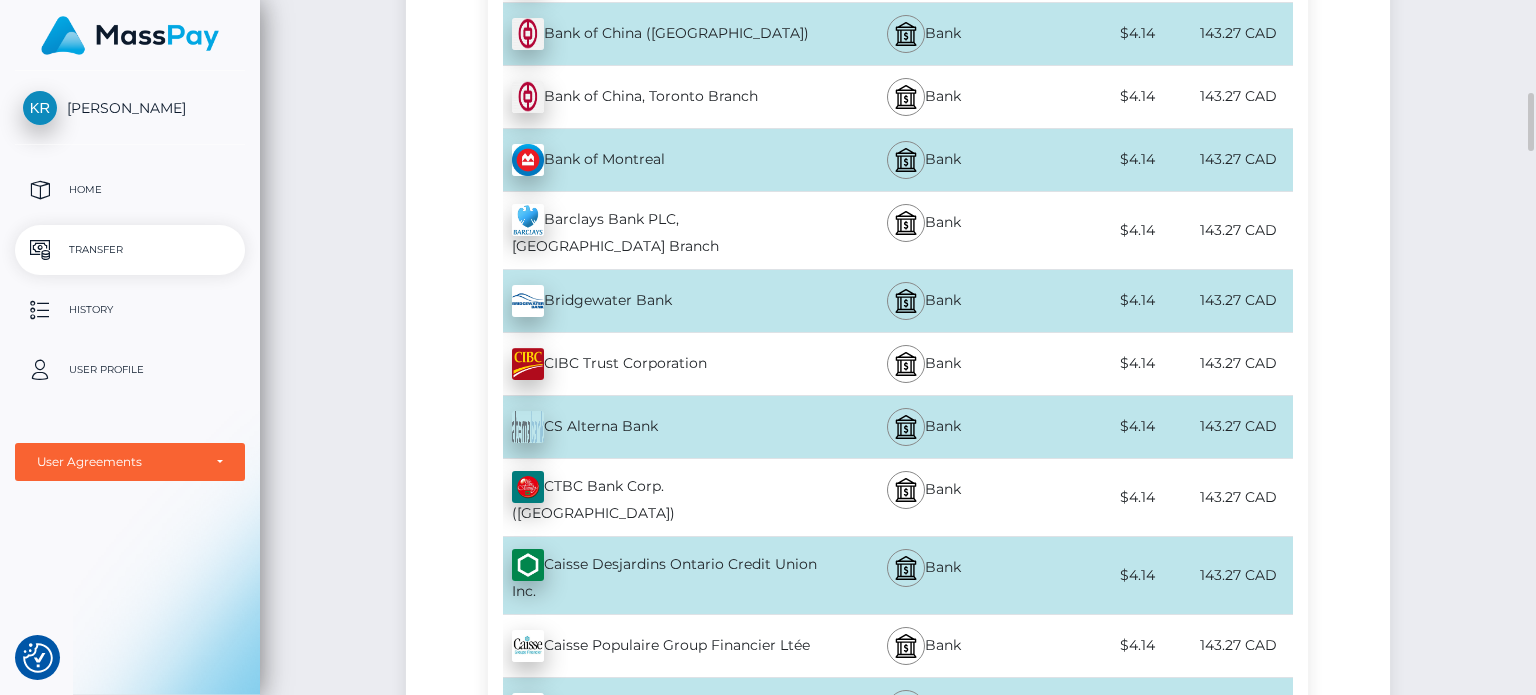 scroll, scrollTop: 1400, scrollLeft: 0, axis: vertical 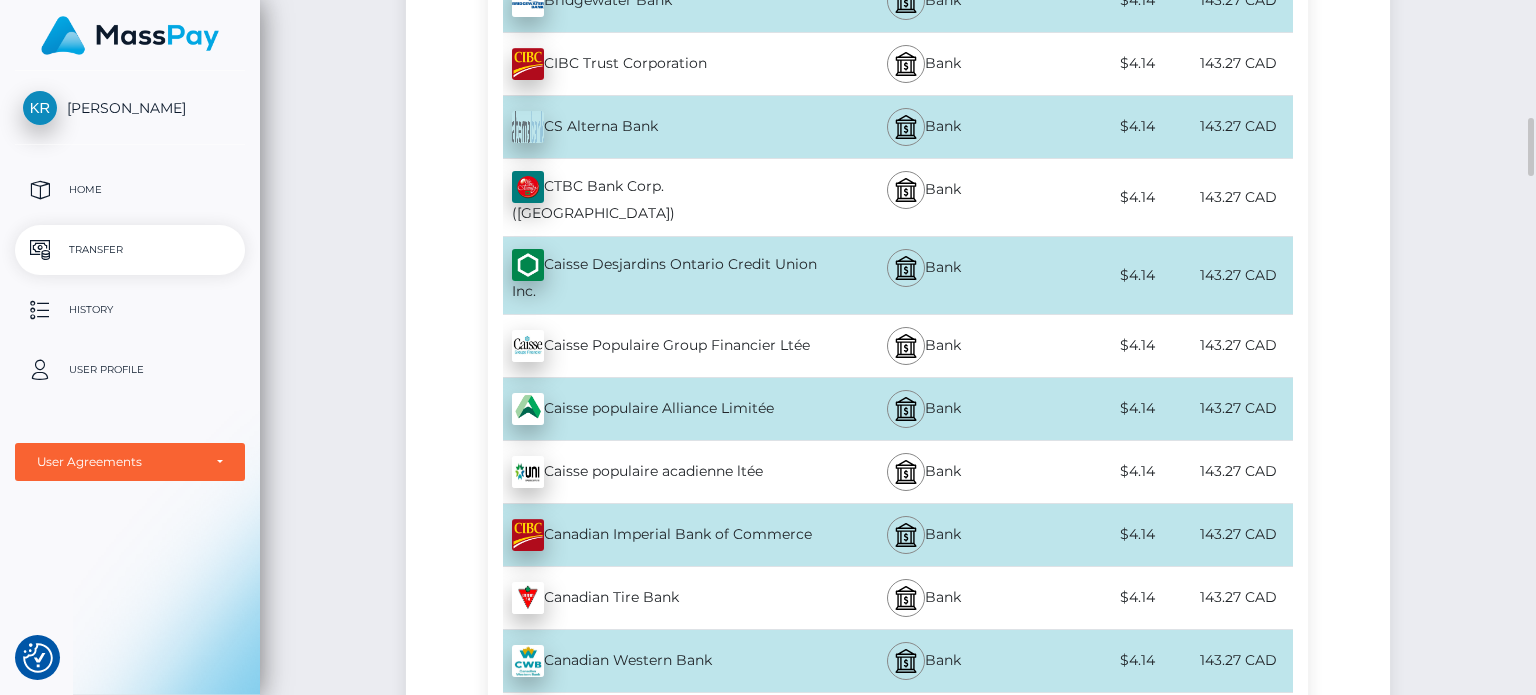 click on "Canadian Imperial Bank of Commerce  - CAD" at bounding box center (655, 535) 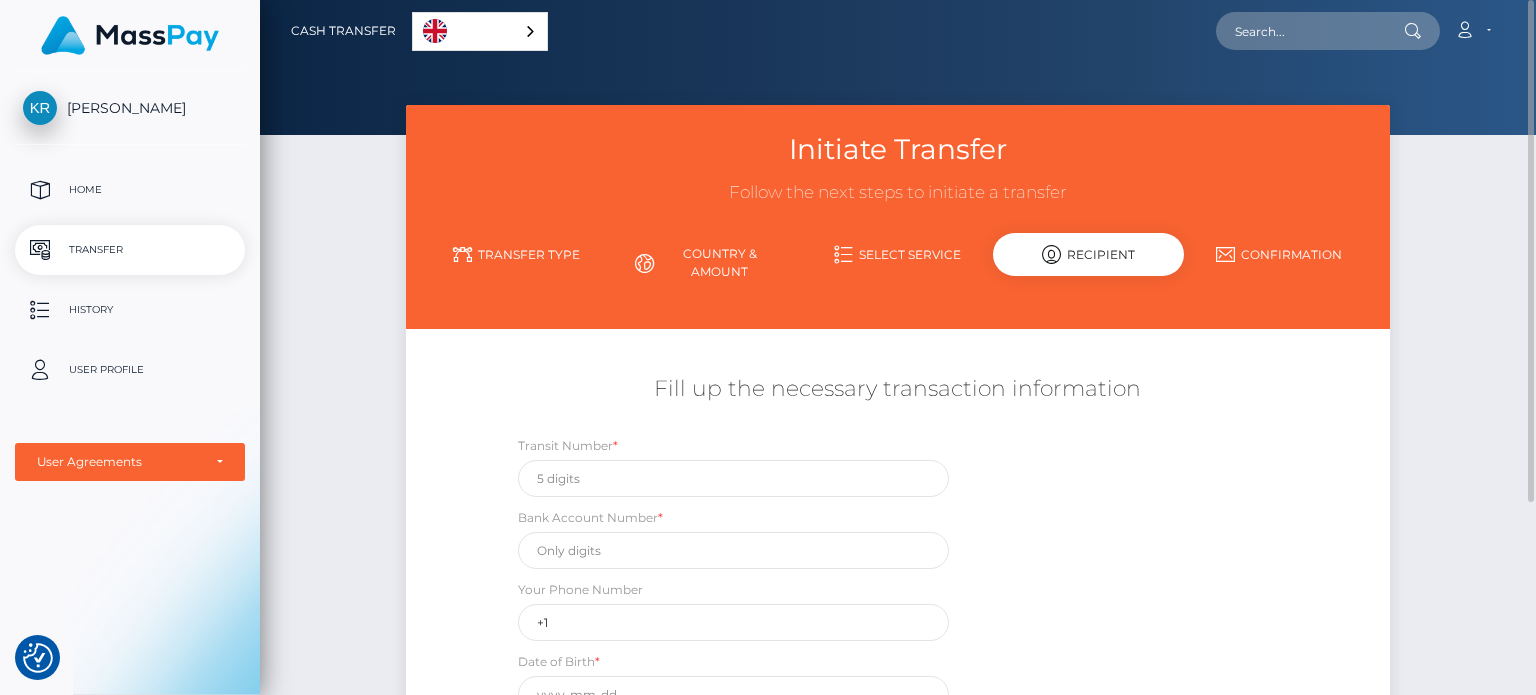 scroll, scrollTop: 267, scrollLeft: 0, axis: vertical 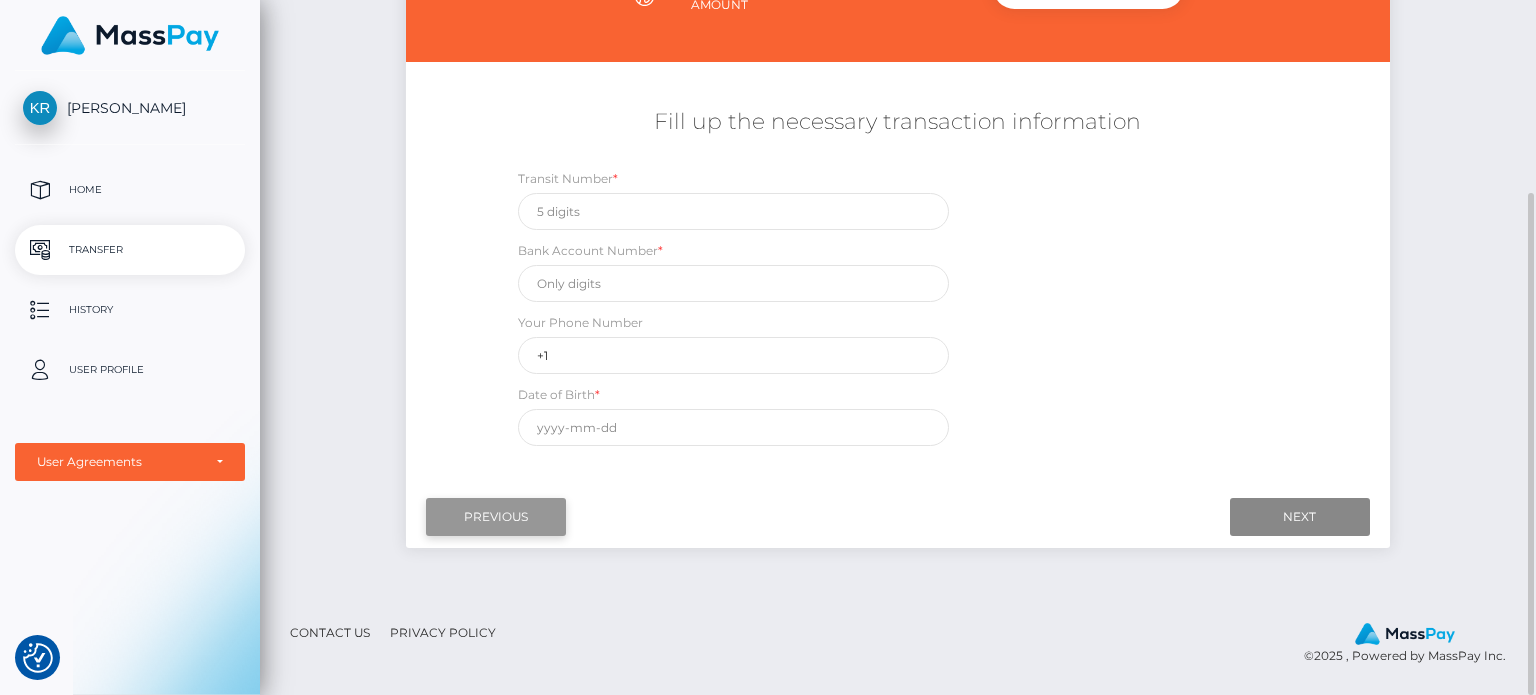 click on "Previous" at bounding box center [496, 517] 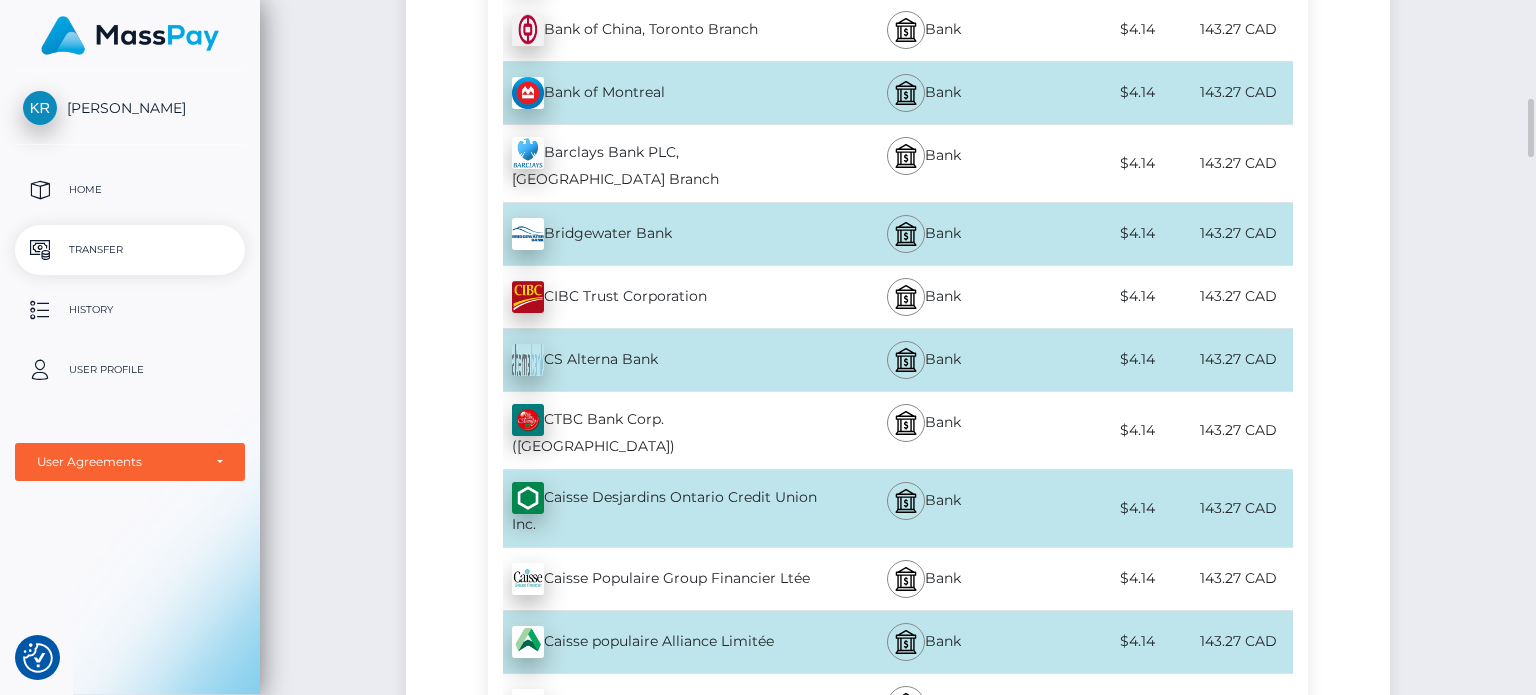 scroll, scrollTop: 1467, scrollLeft: 0, axis: vertical 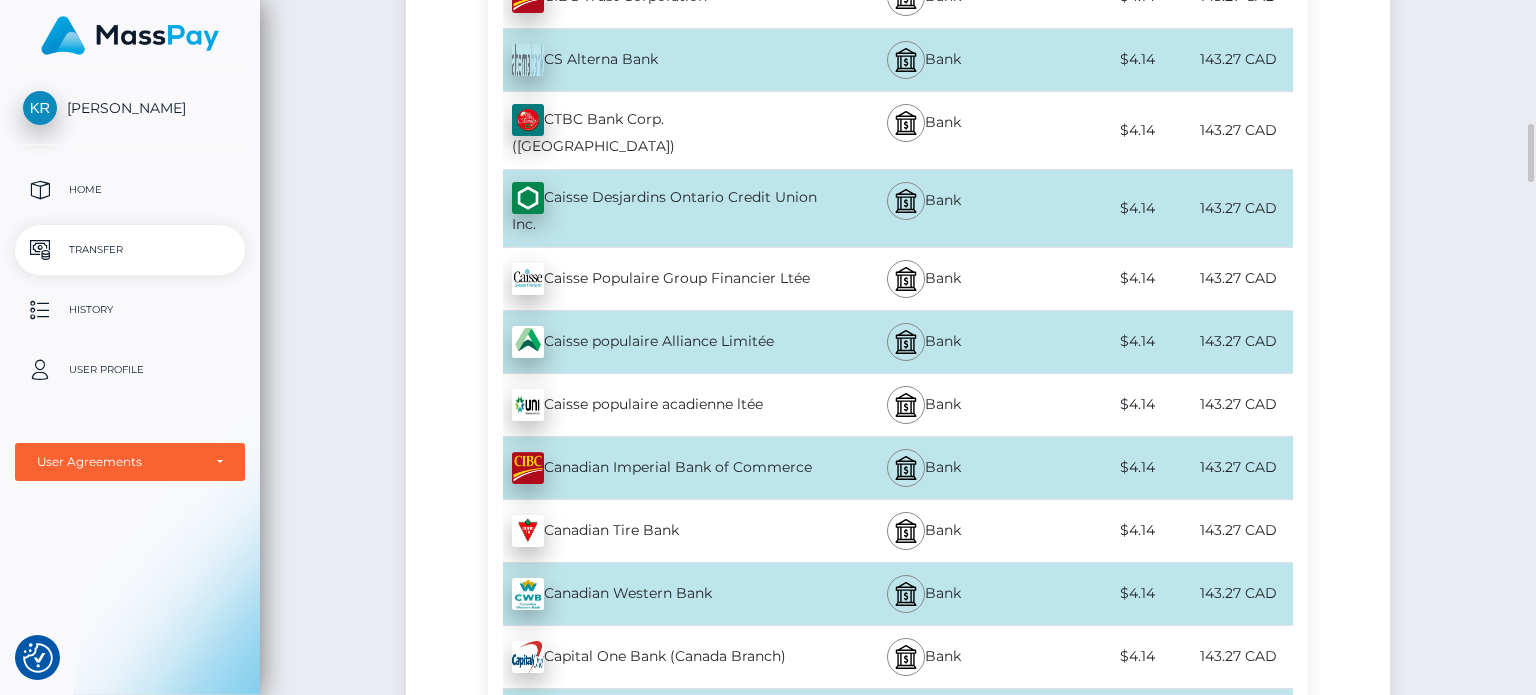 click on "Canadian Imperial Bank of Commerce  - CAD" at bounding box center [655, 468] 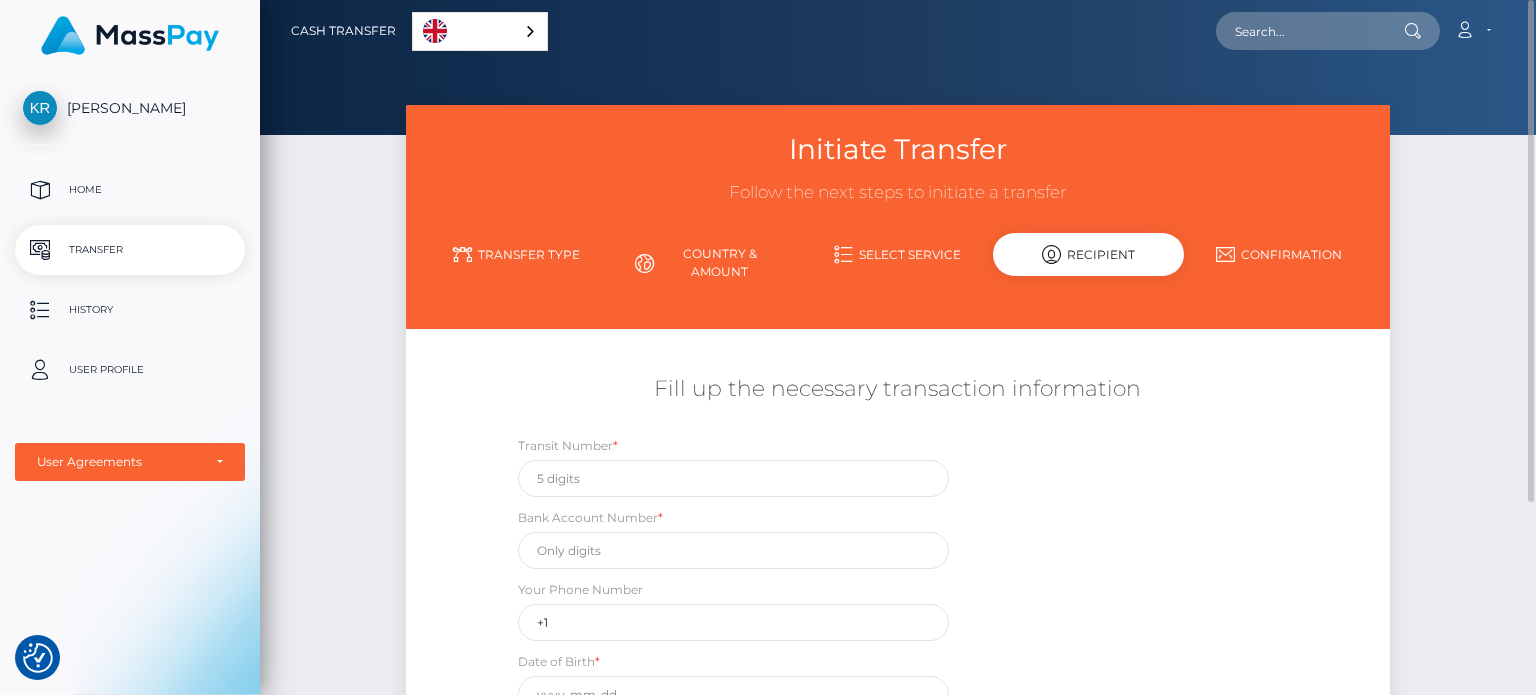 scroll, scrollTop: 100, scrollLeft: 0, axis: vertical 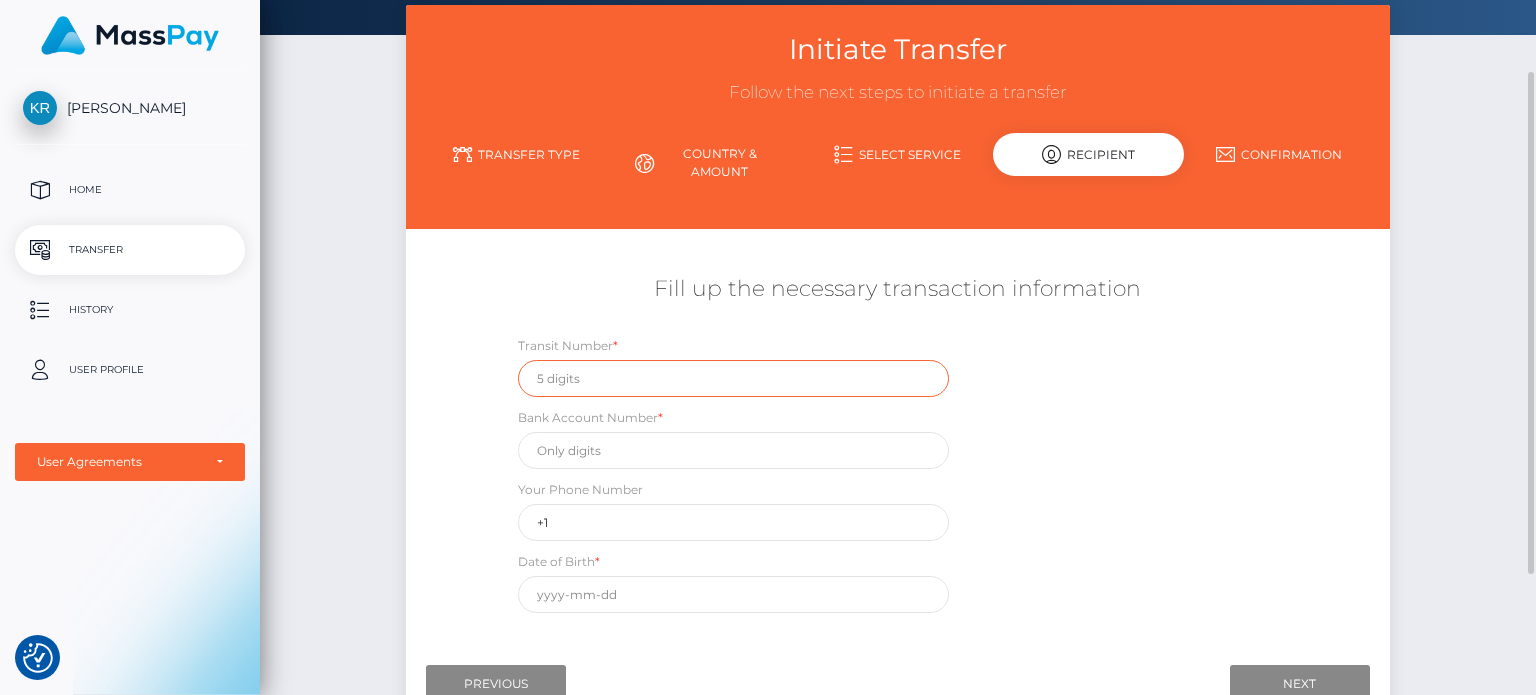 click at bounding box center [733, 378] 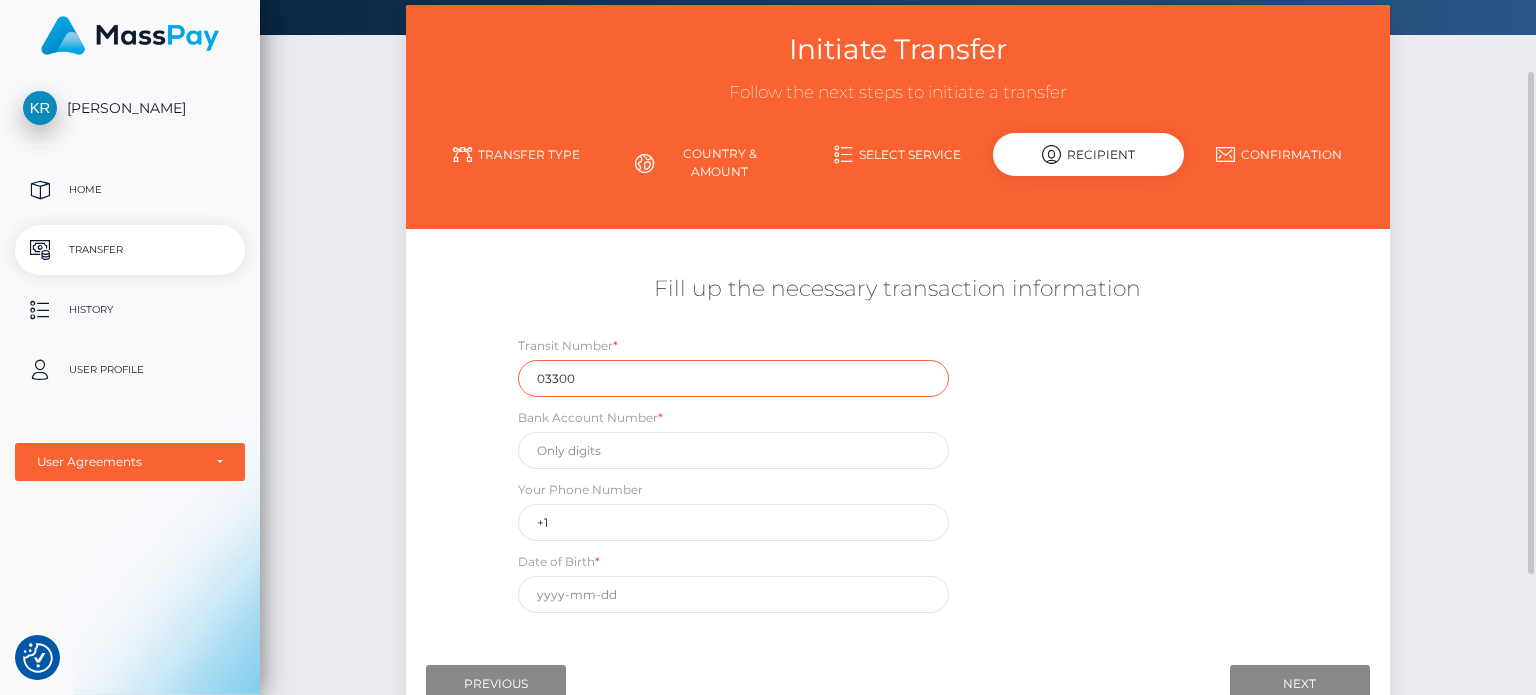 type on "03300" 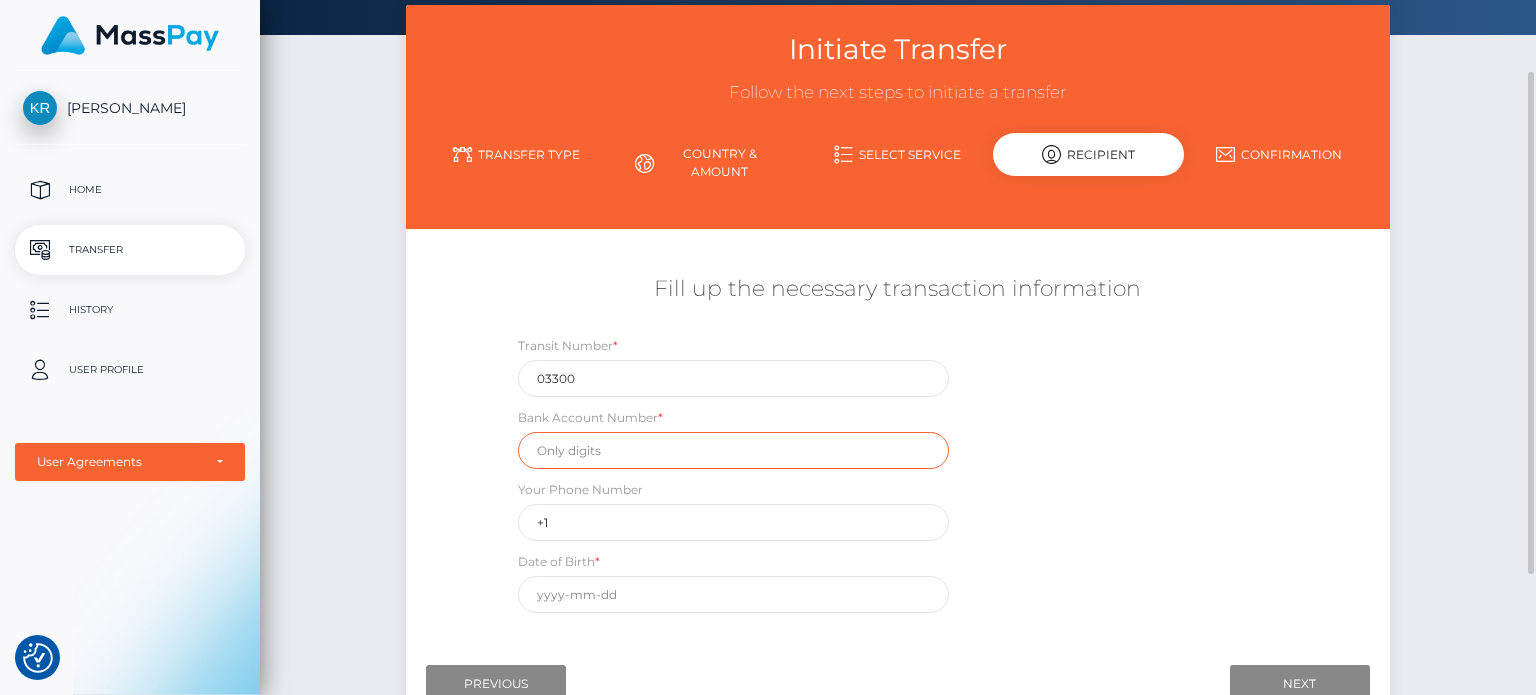 click at bounding box center [733, 450] 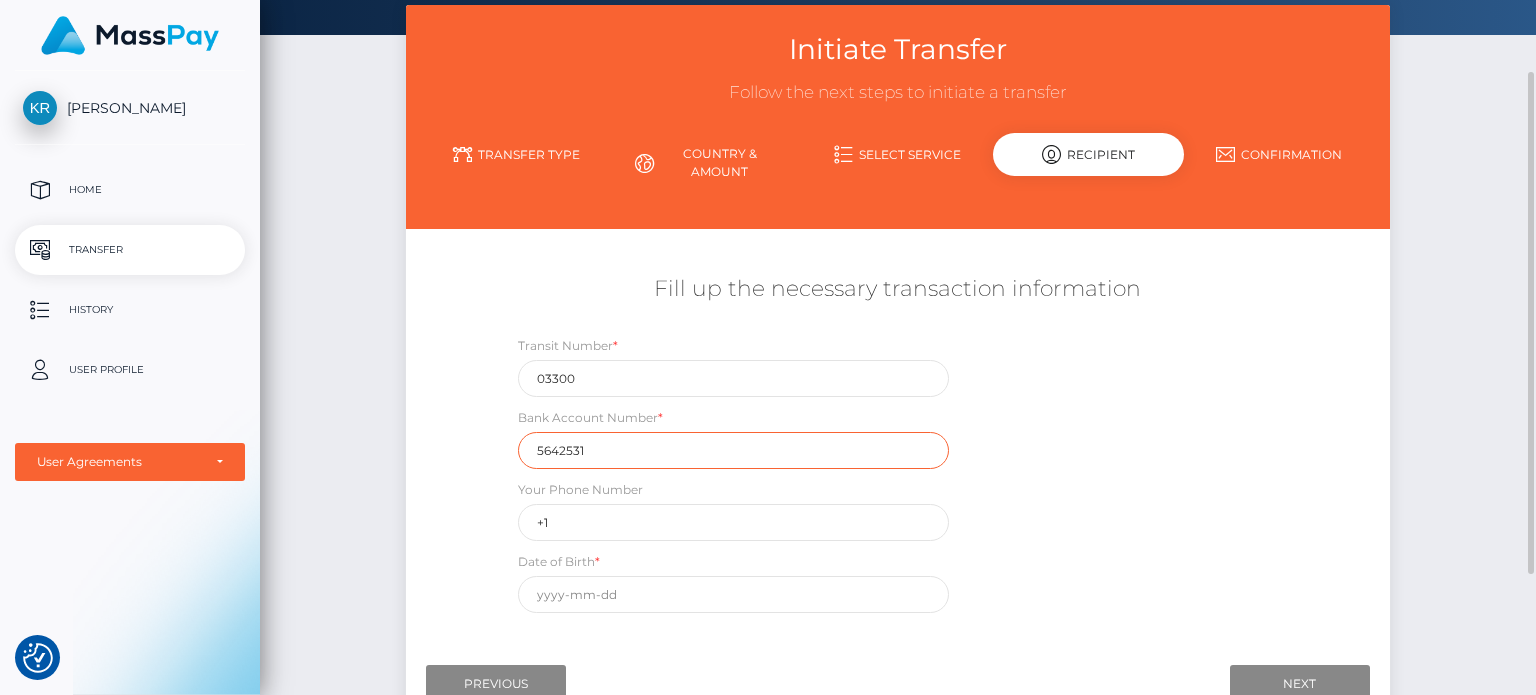 scroll, scrollTop: 200, scrollLeft: 0, axis: vertical 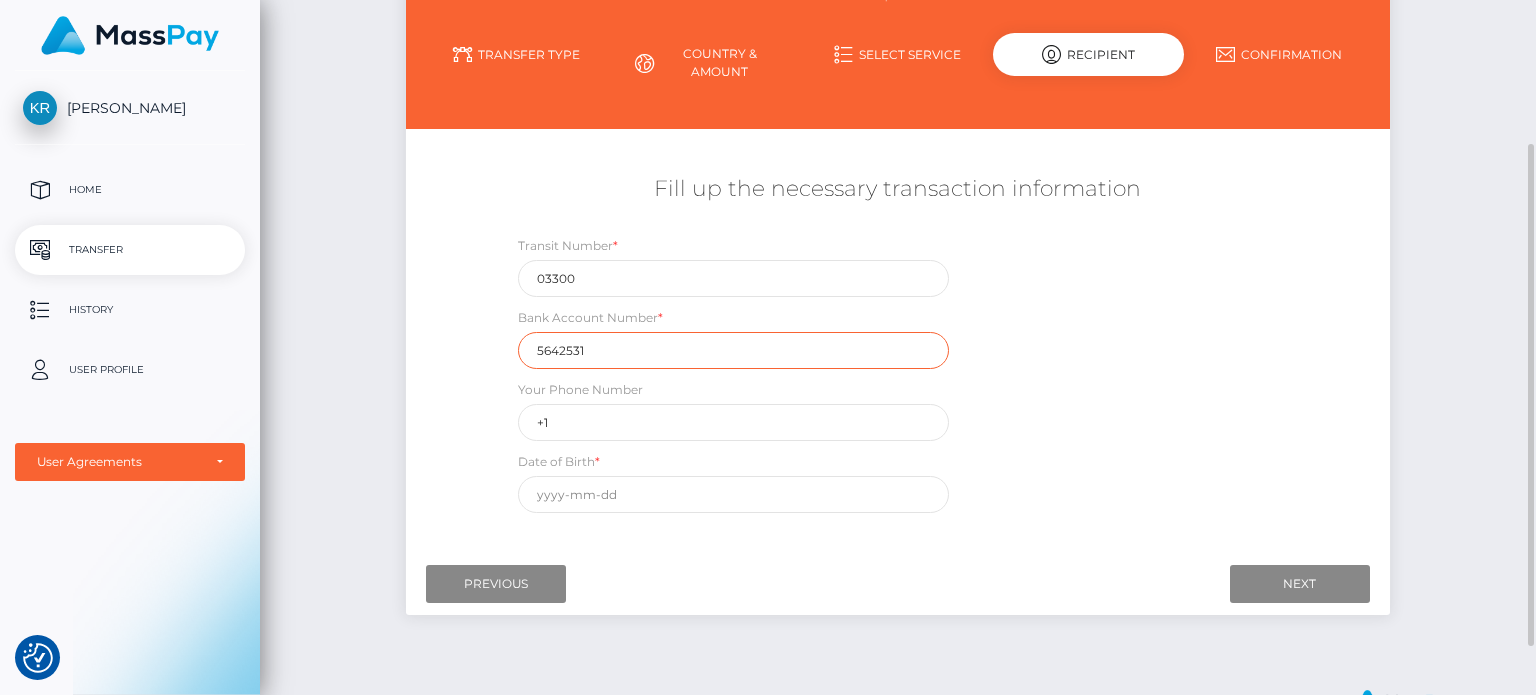 type on "5642531" 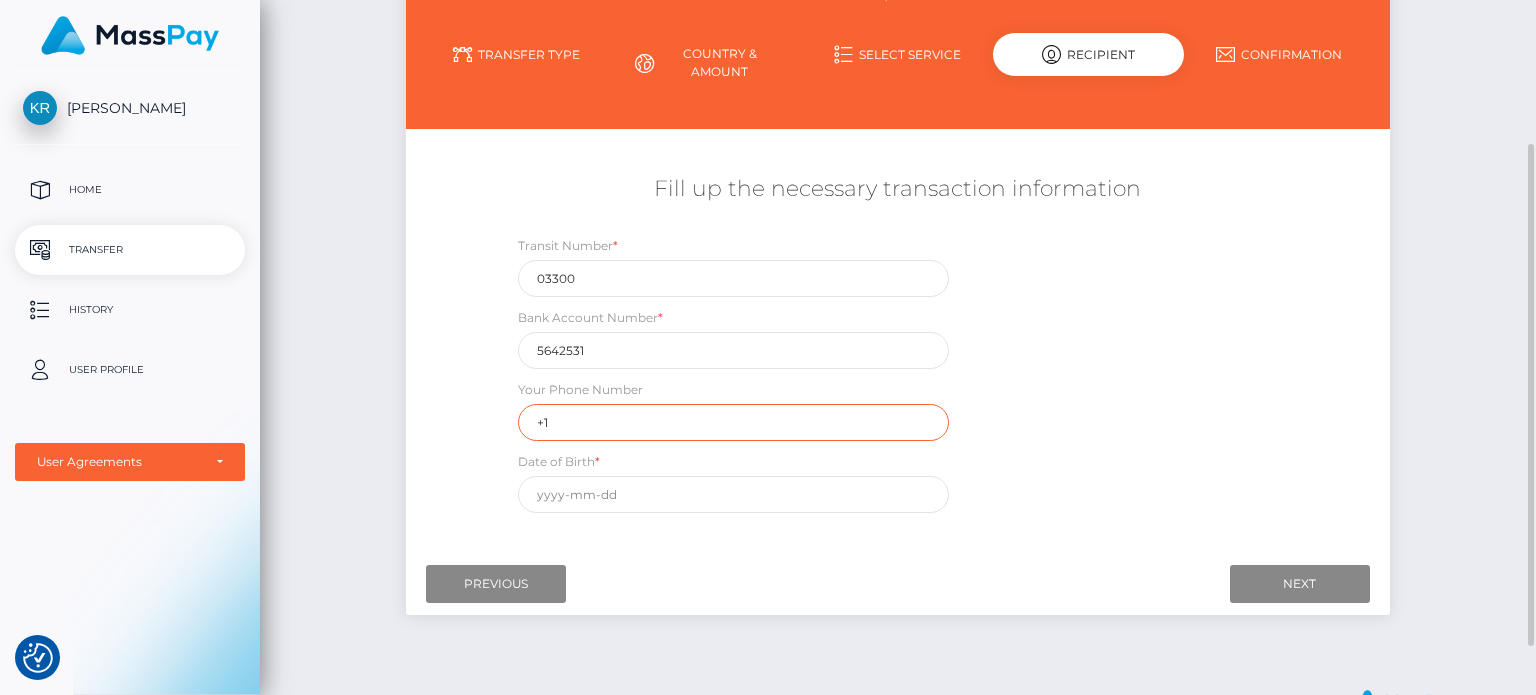 click on "+1" at bounding box center (733, 422) 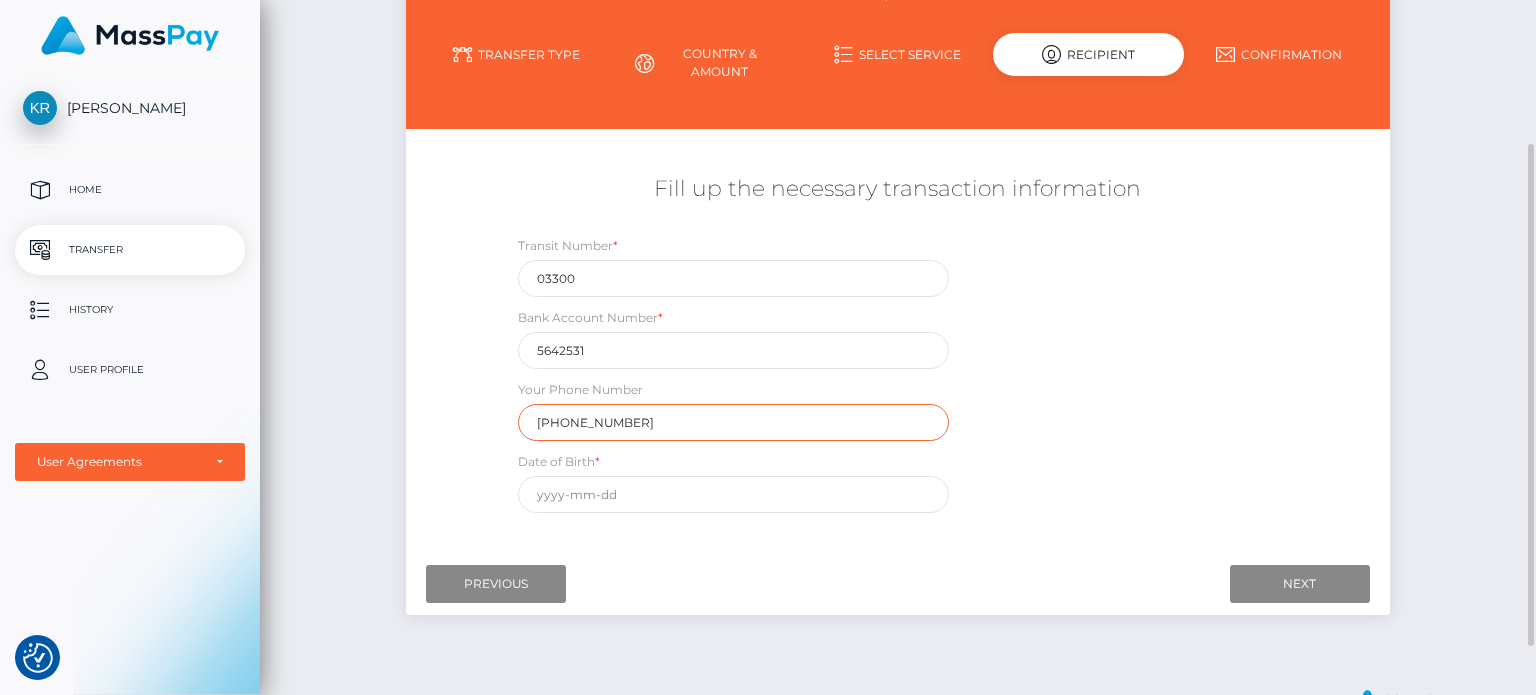 type on "+17789547683" 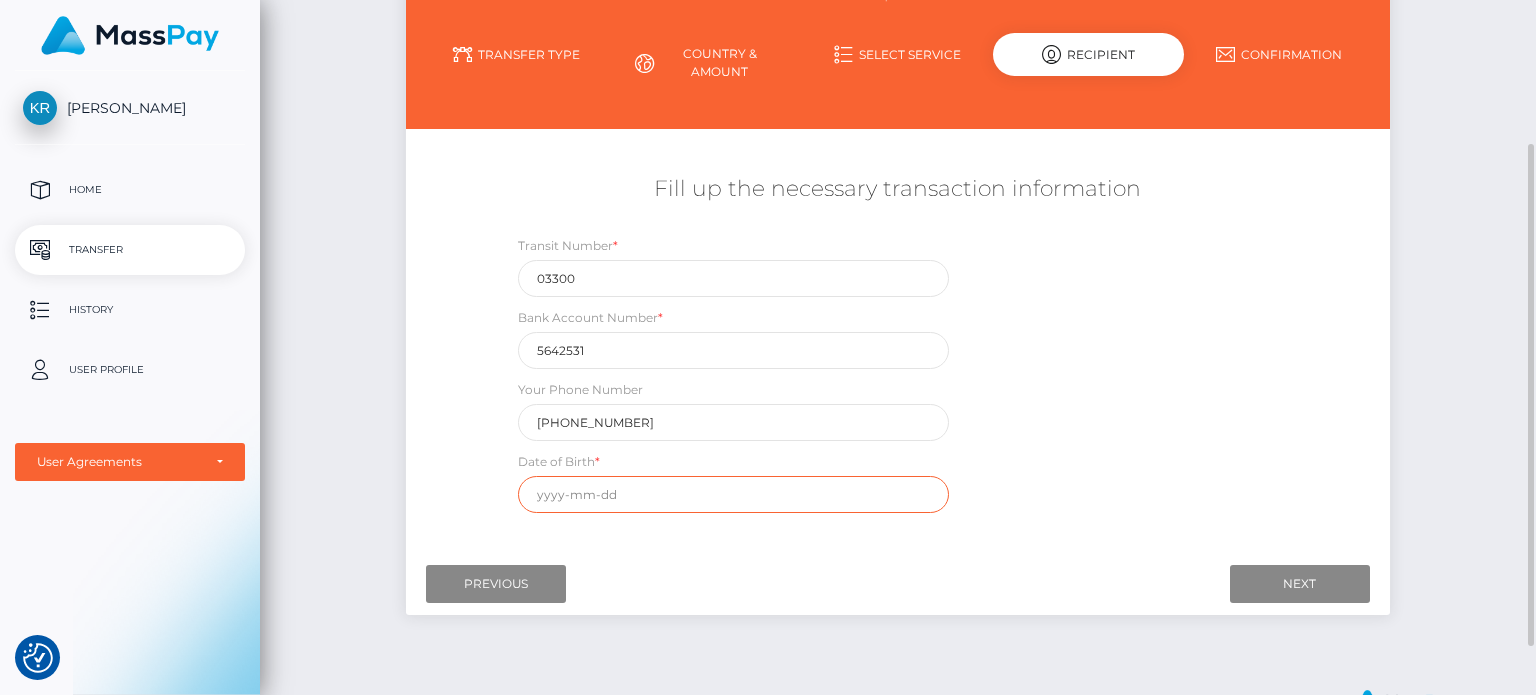 click at bounding box center [733, 494] 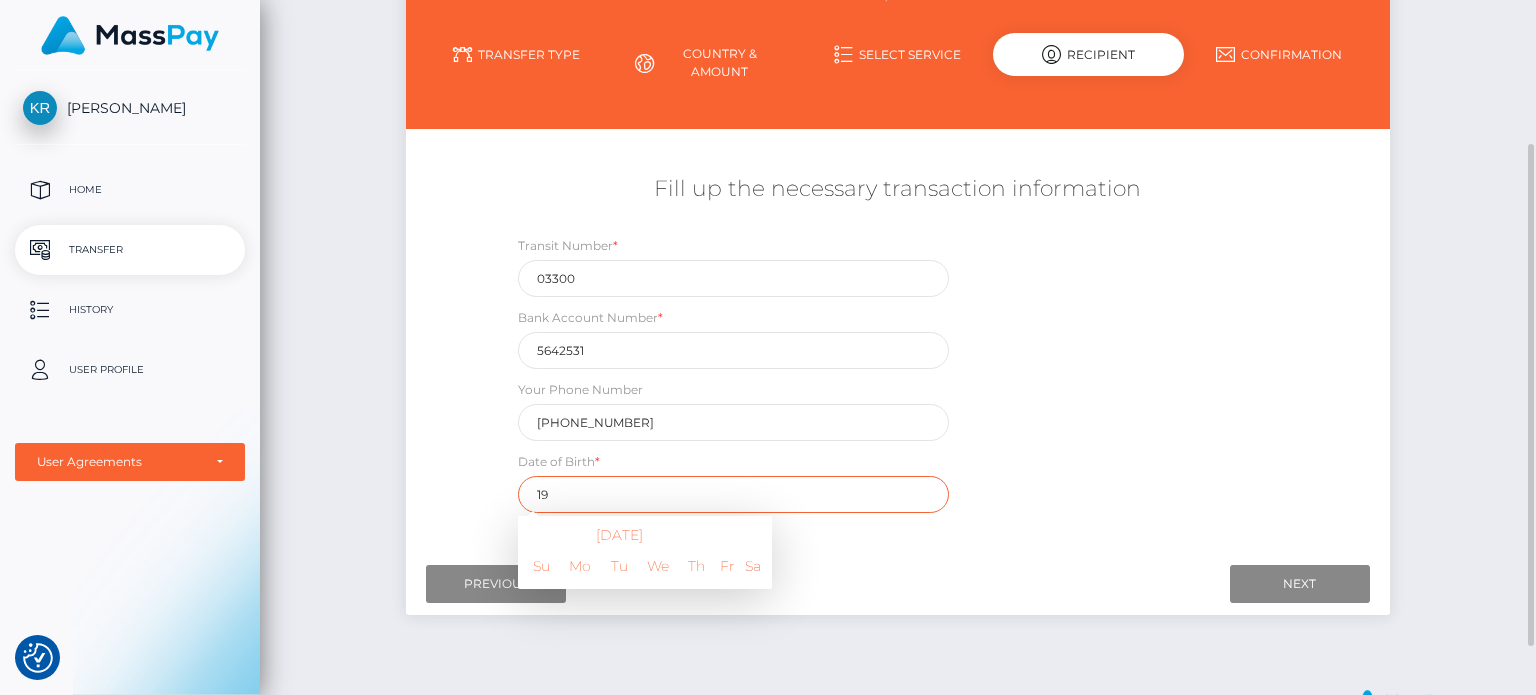 type on "1" 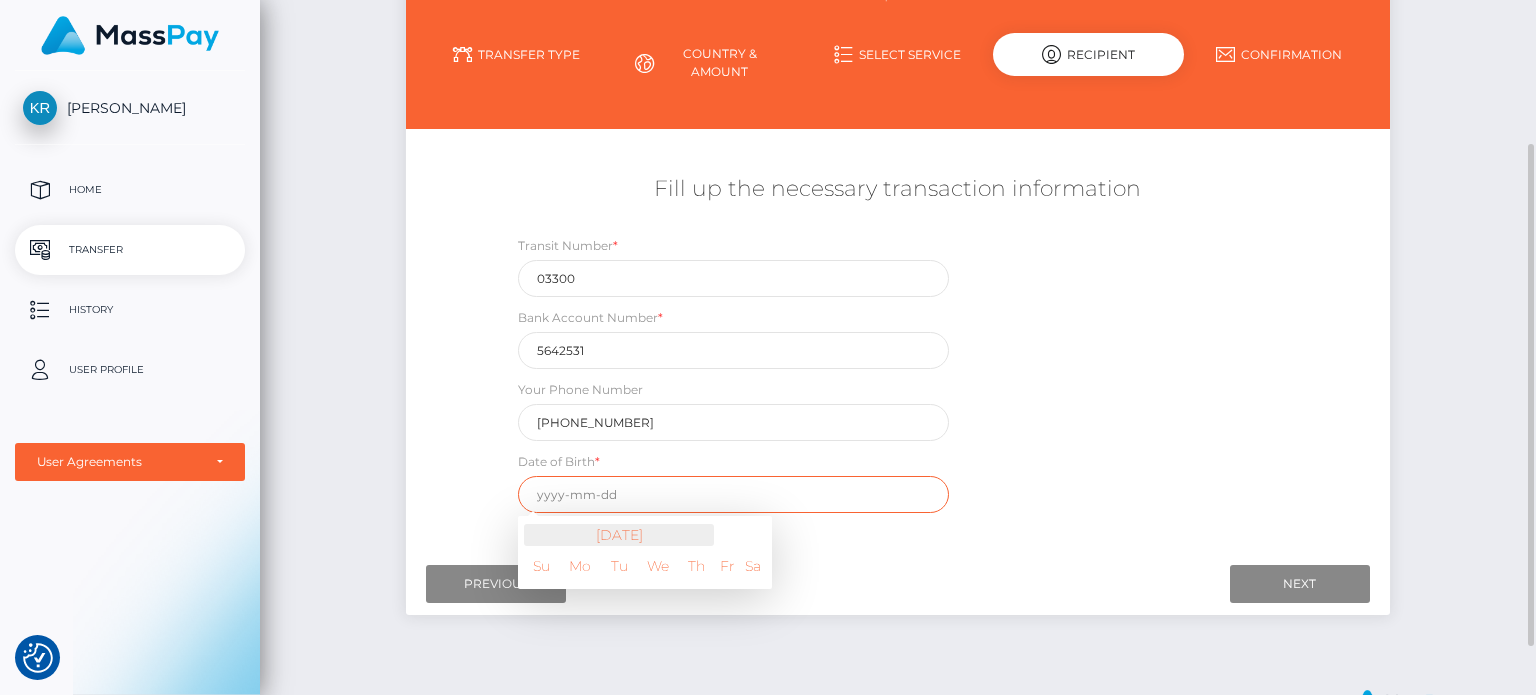 click on "July 2025" at bounding box center [619, 535] 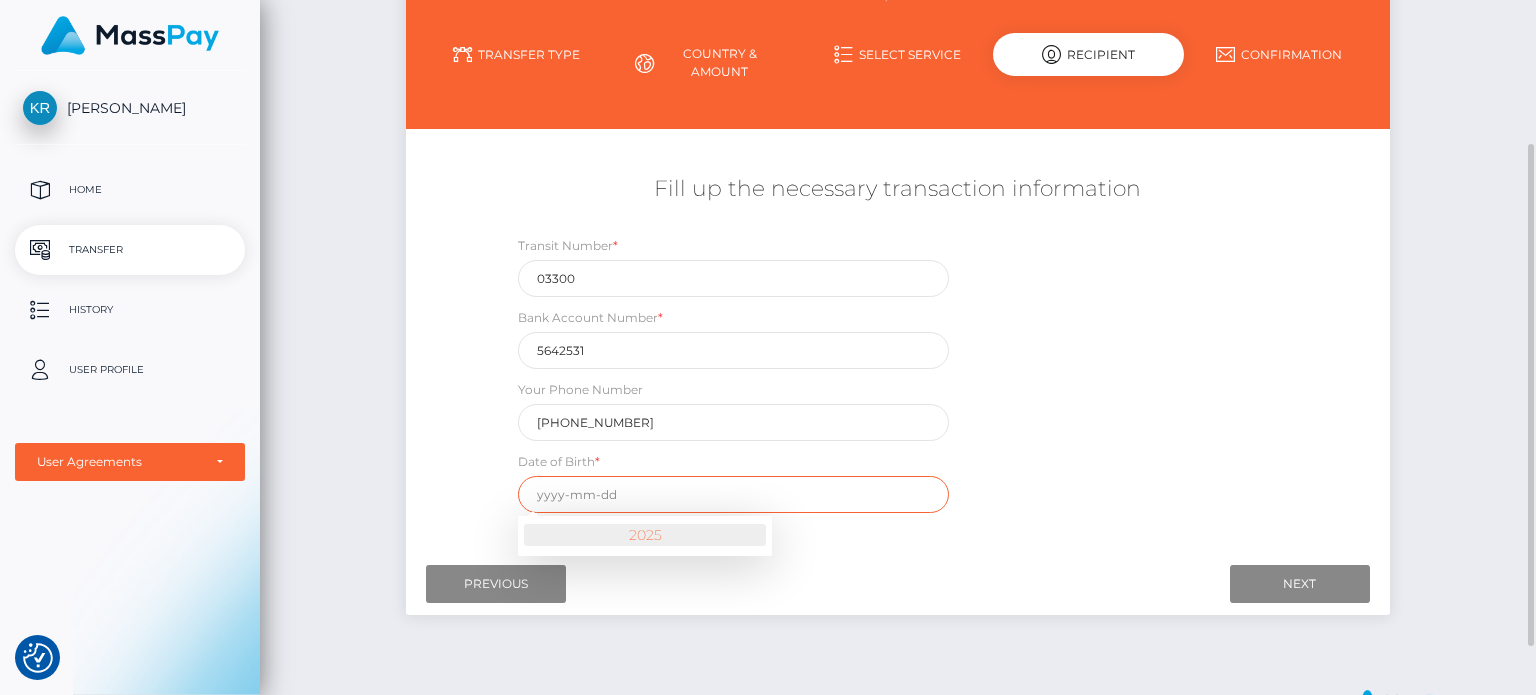 click on "2025" at bounding box center (645, 535) 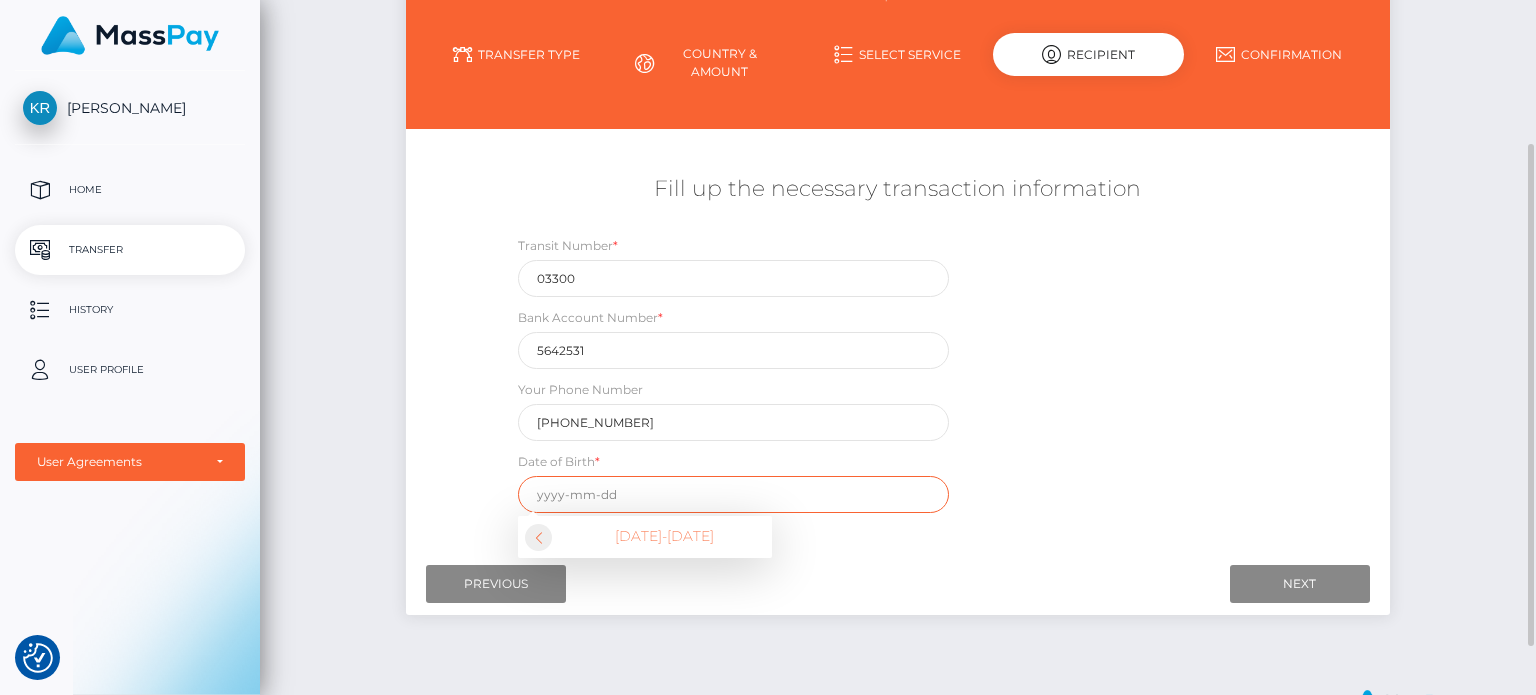 click at bounding box center [538, 537] 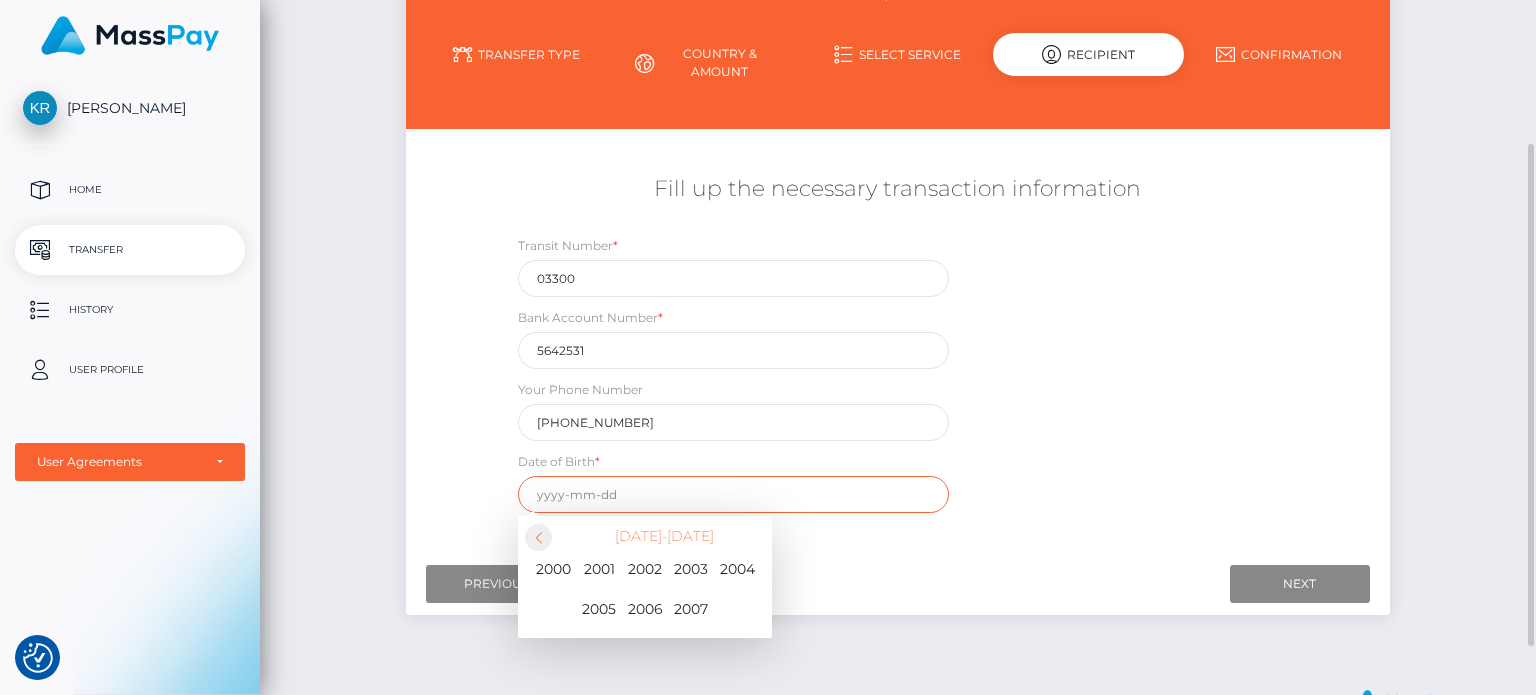 click at bounding box center (538, 537) 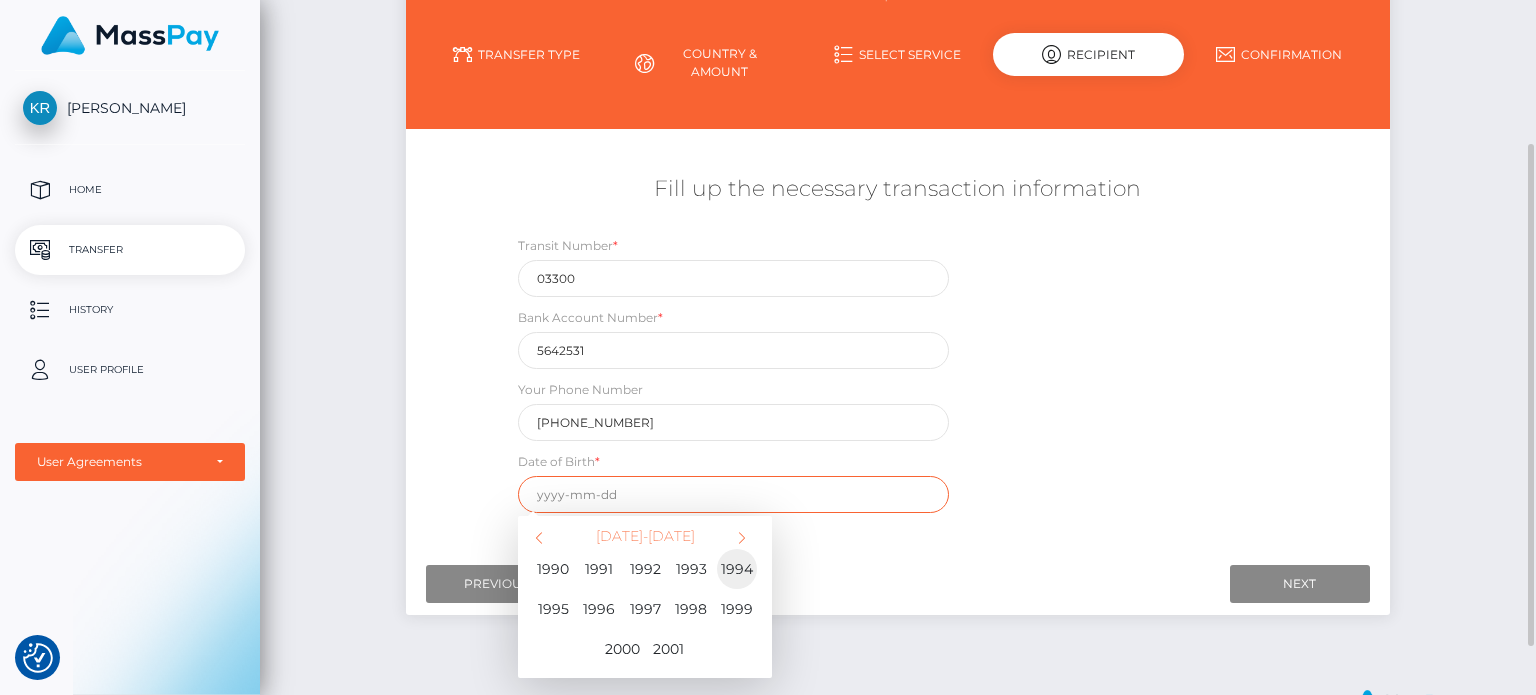 click on "1994" at bounding box center [737, 569] 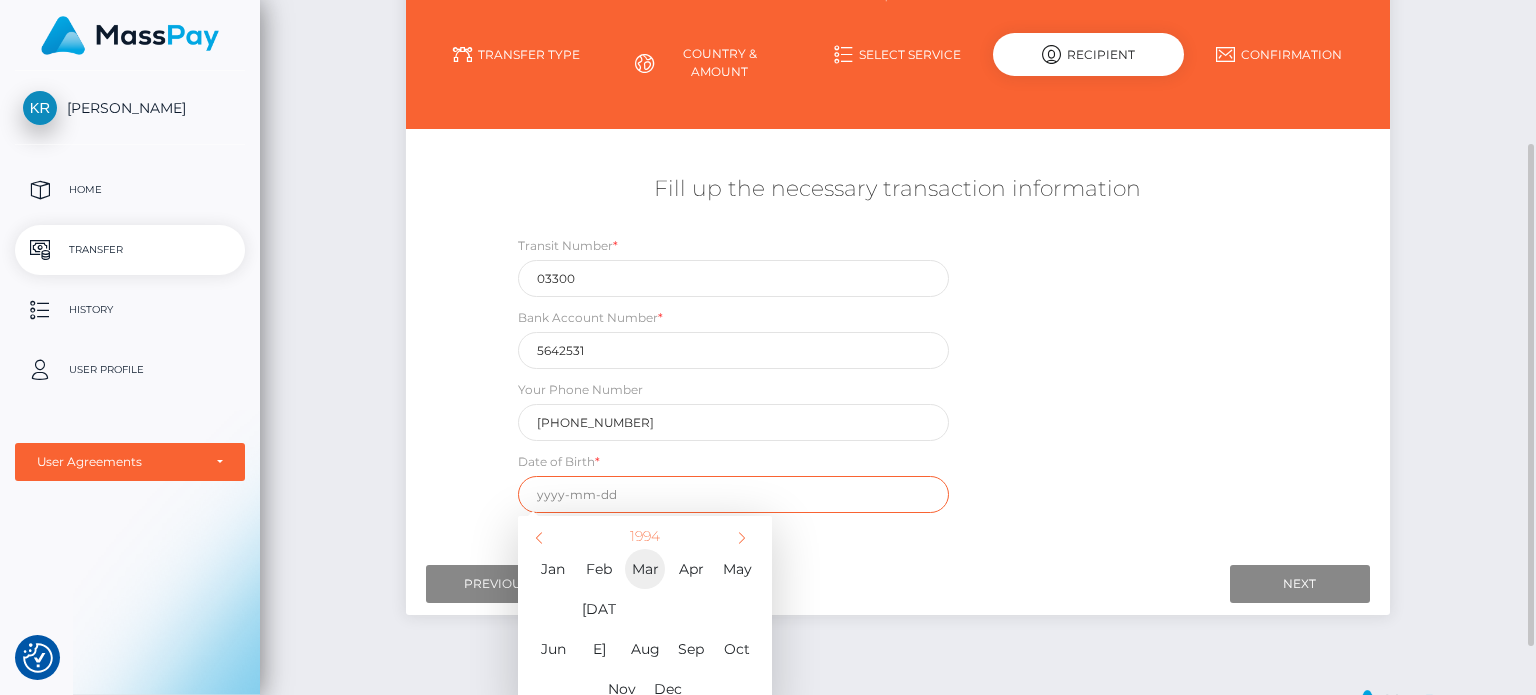 click on "Mar" at bounding box center [645, 569] 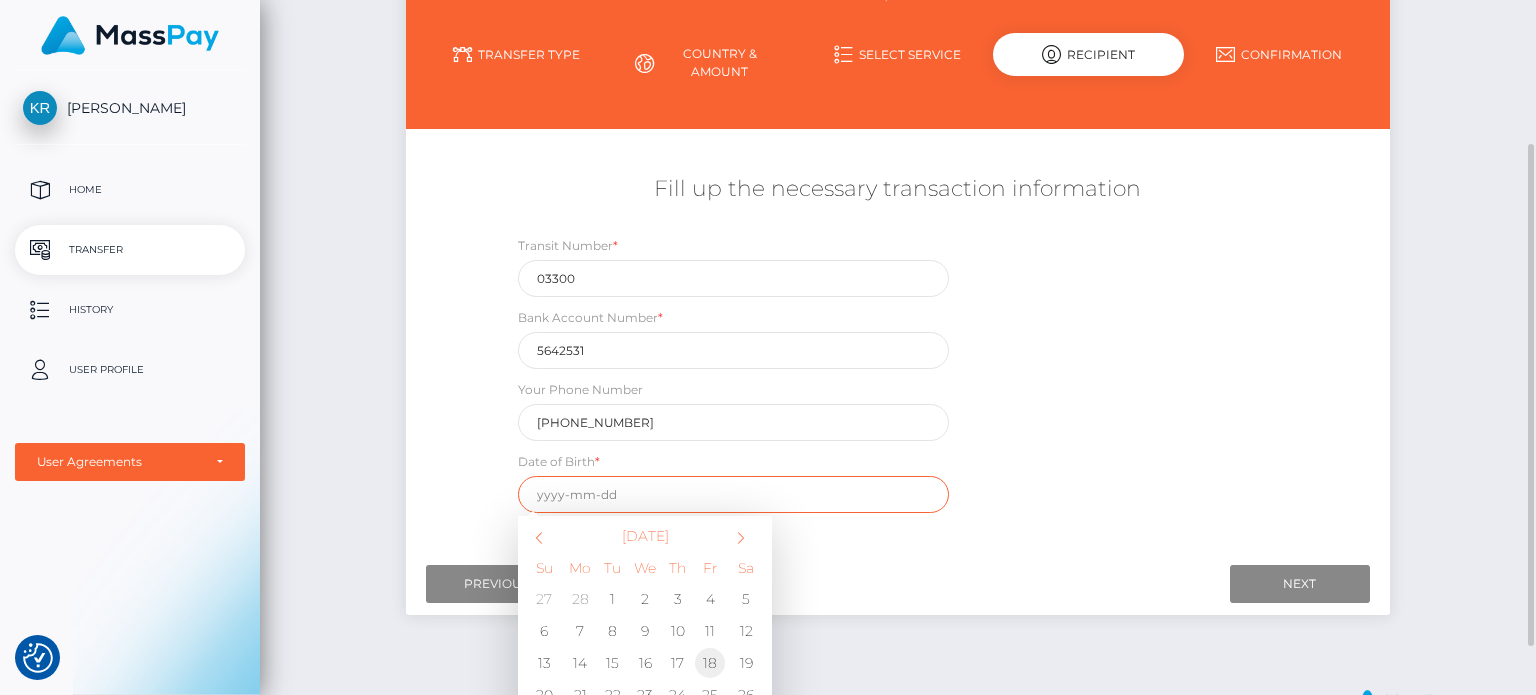 click on "18" at bounding box center (710, 663) 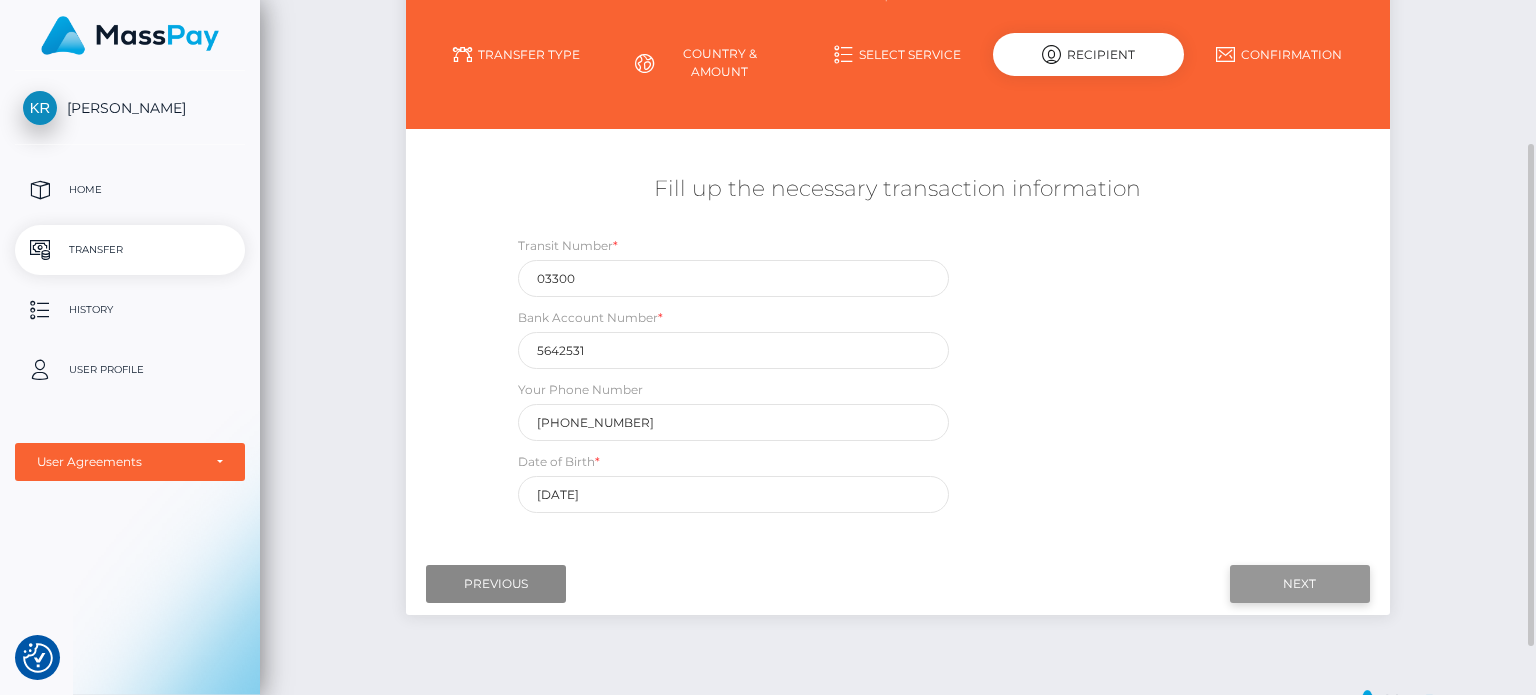 click on "Next" at bounding box center [1300, 584] 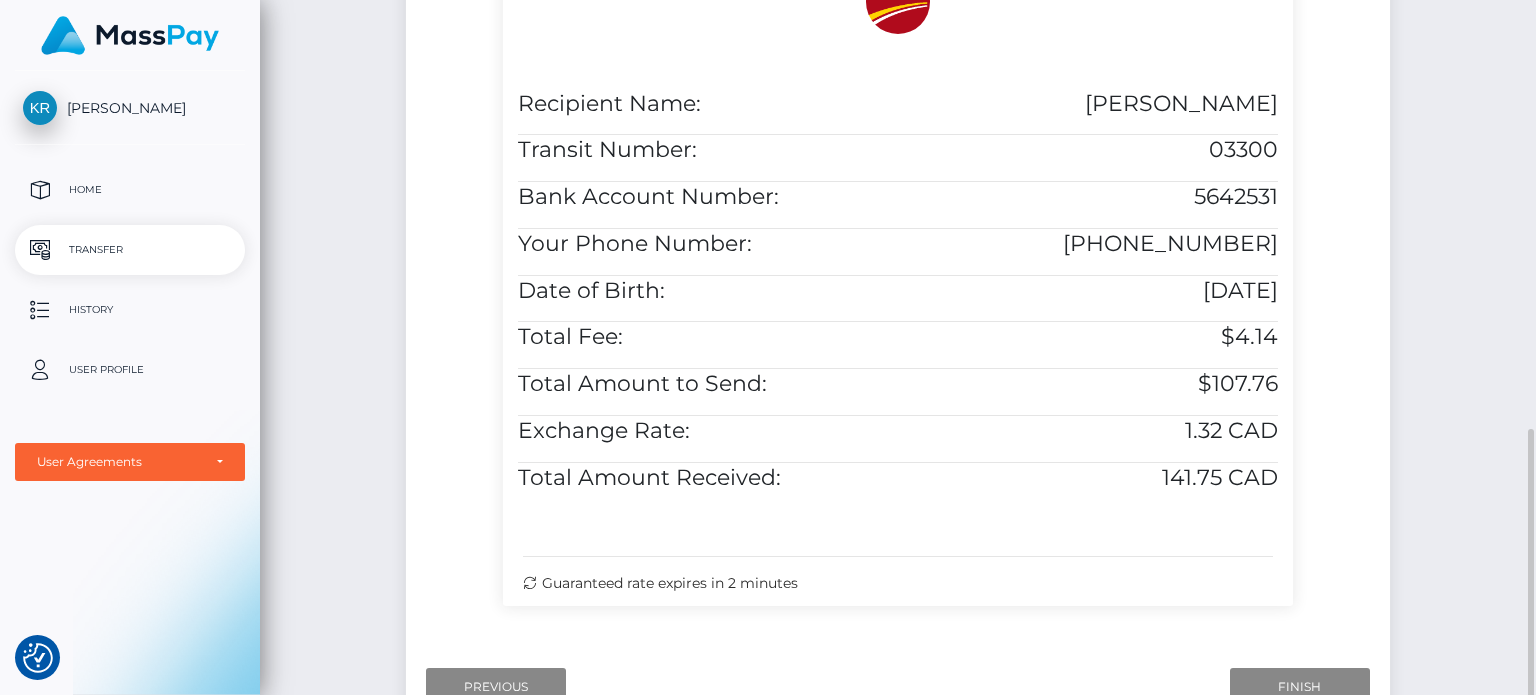 scroll, scrollTop: 783, scrollLeft: 0, axis: vertical 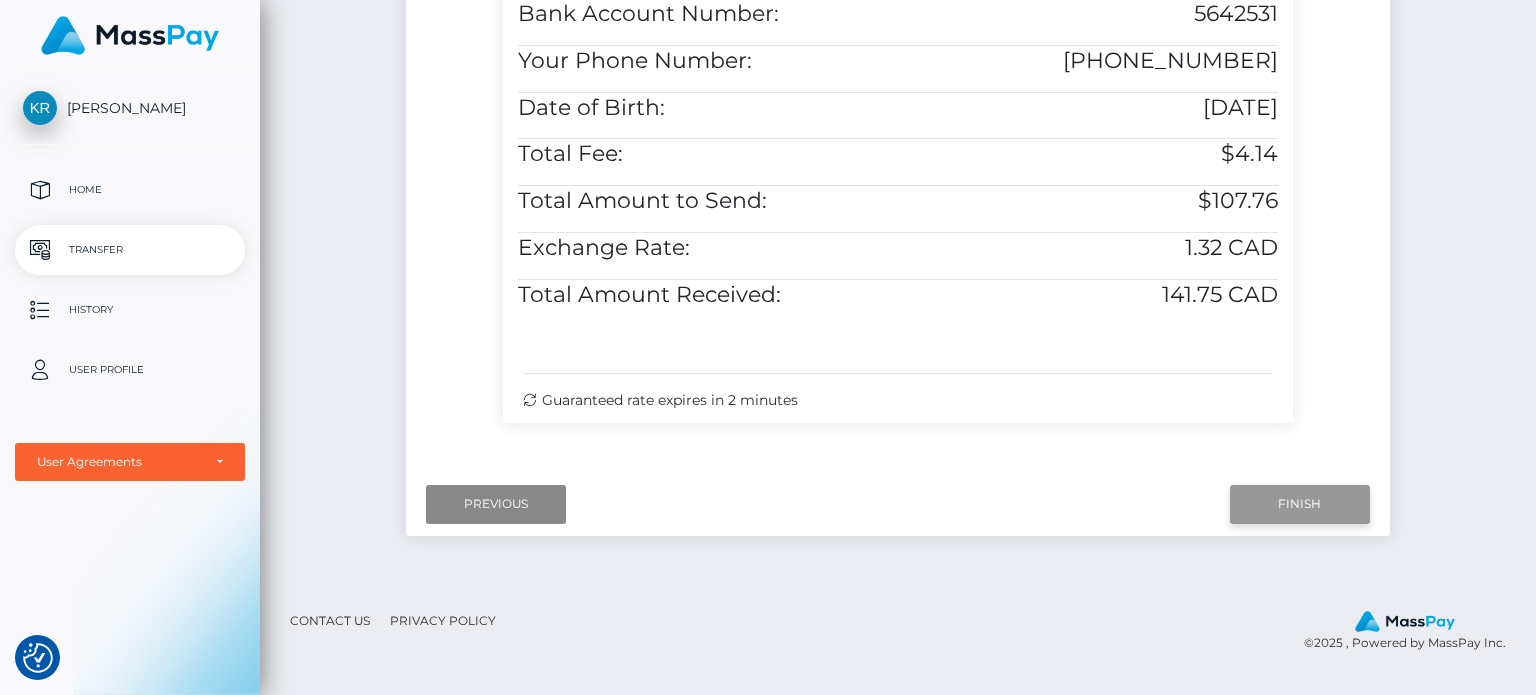 click on "Finish" at bounding box center [1300, 504] 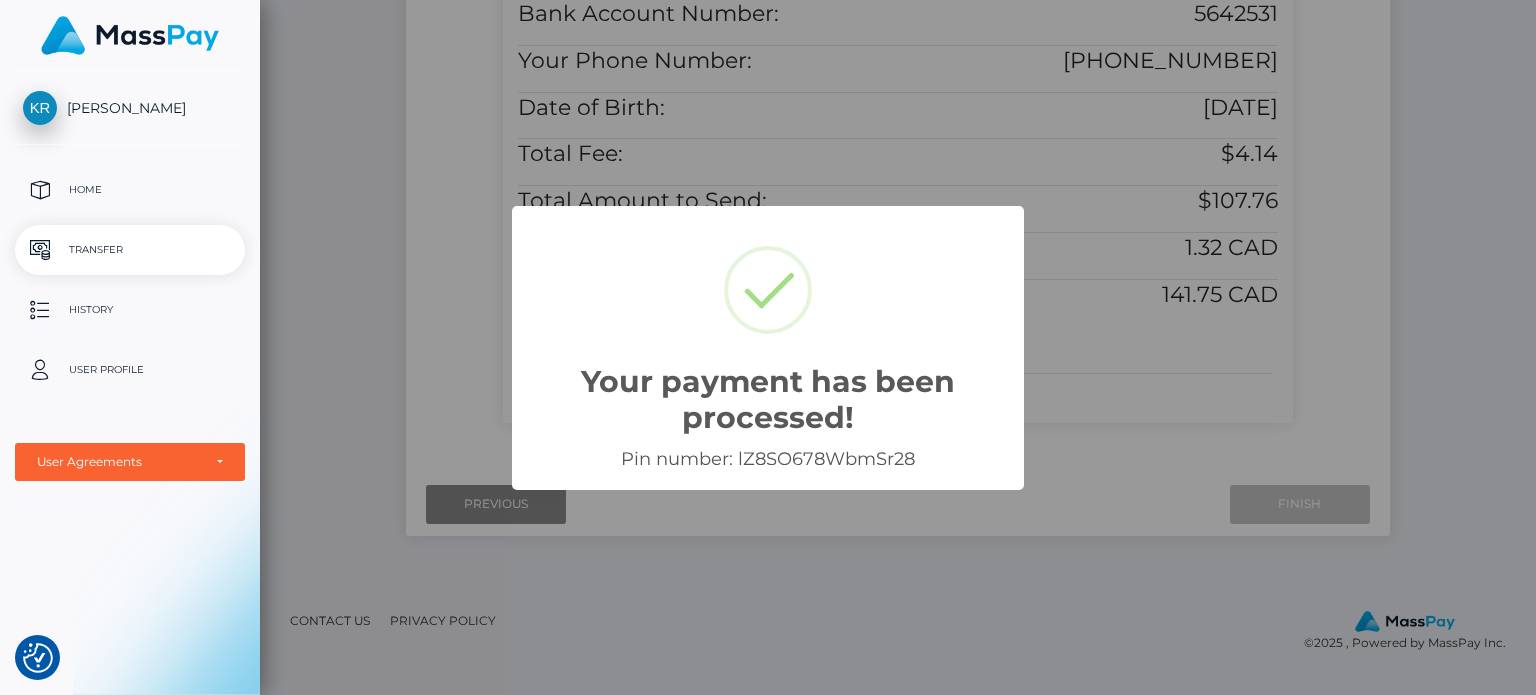 click on "Your payment has been processed! × Pin number: lZ8SO678WbmSr28 OK Cancel" at bounding box center [768, 347] 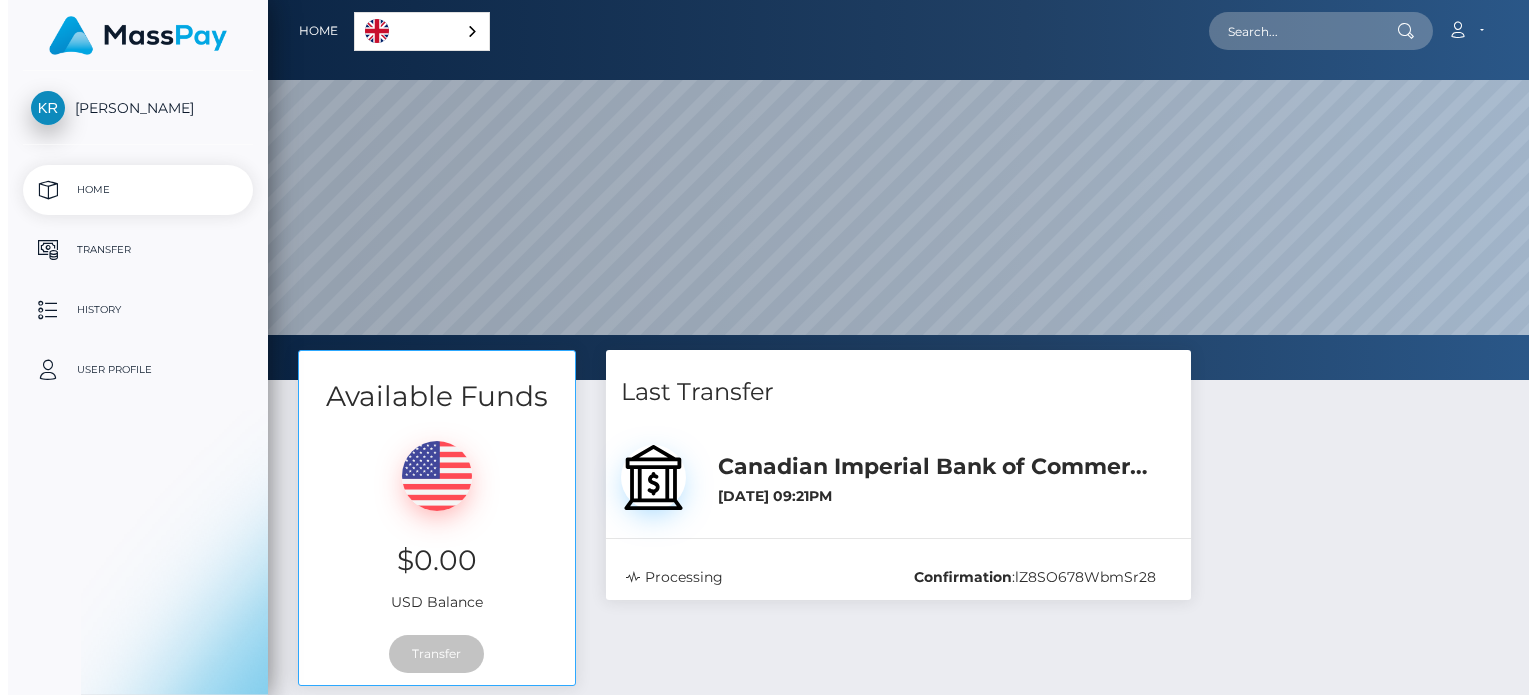 scroll, scrollTop: 0, scrollLeft: 0, axis: both 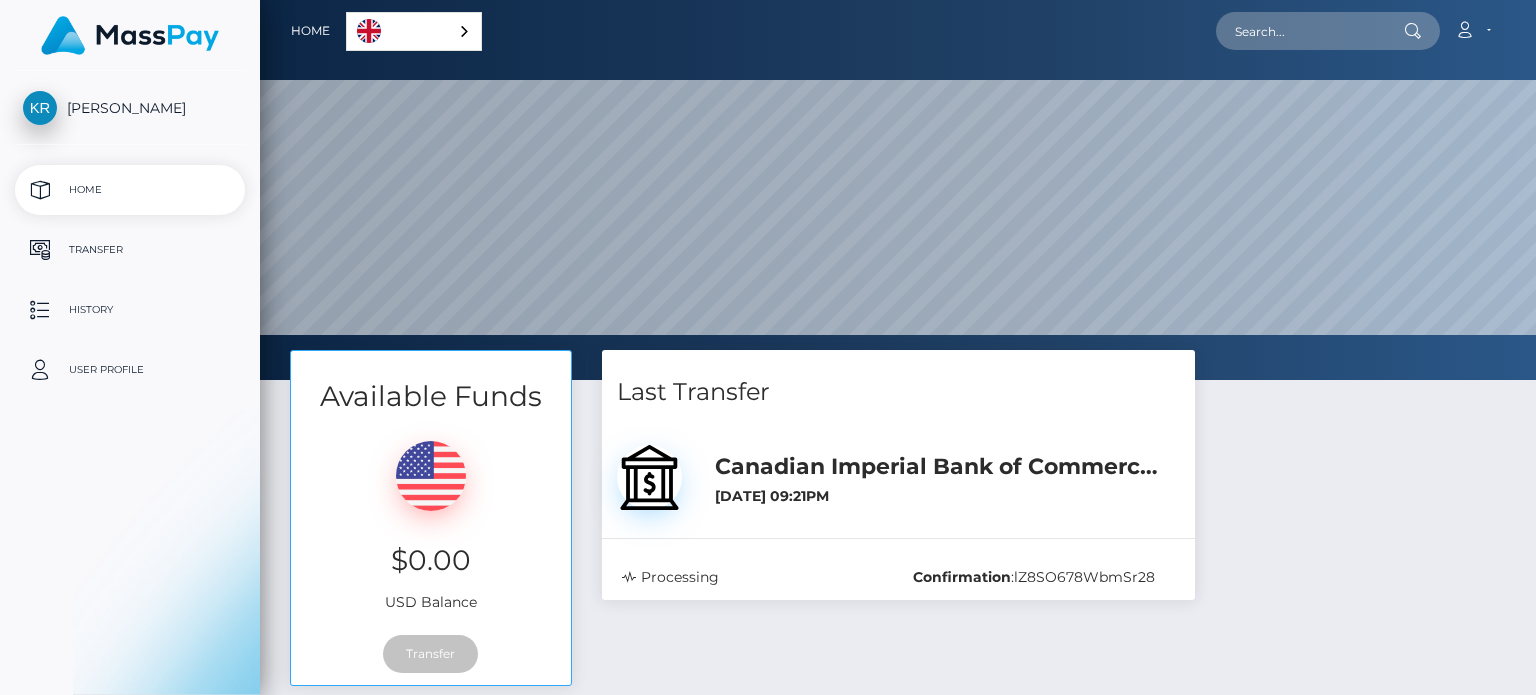 select 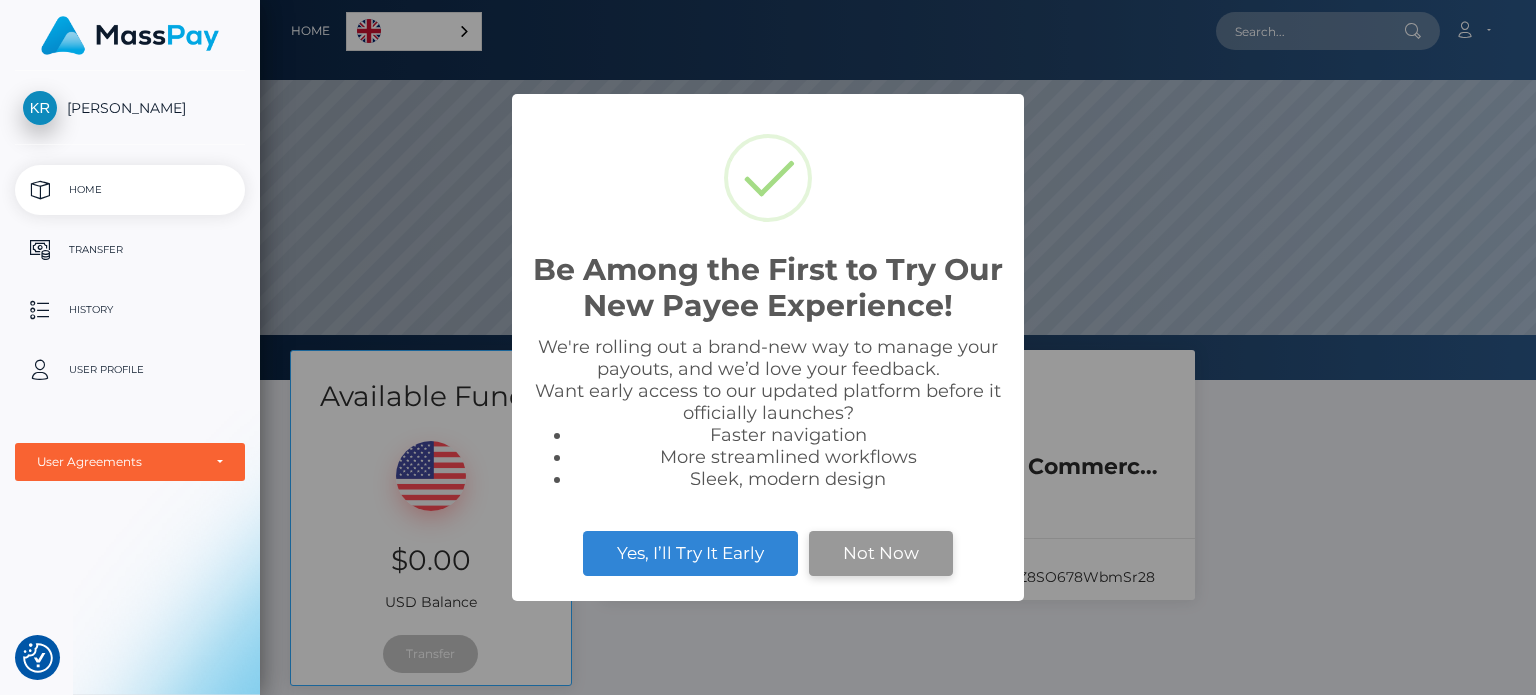 click on "Not Now" at bounding box center (881, 553) 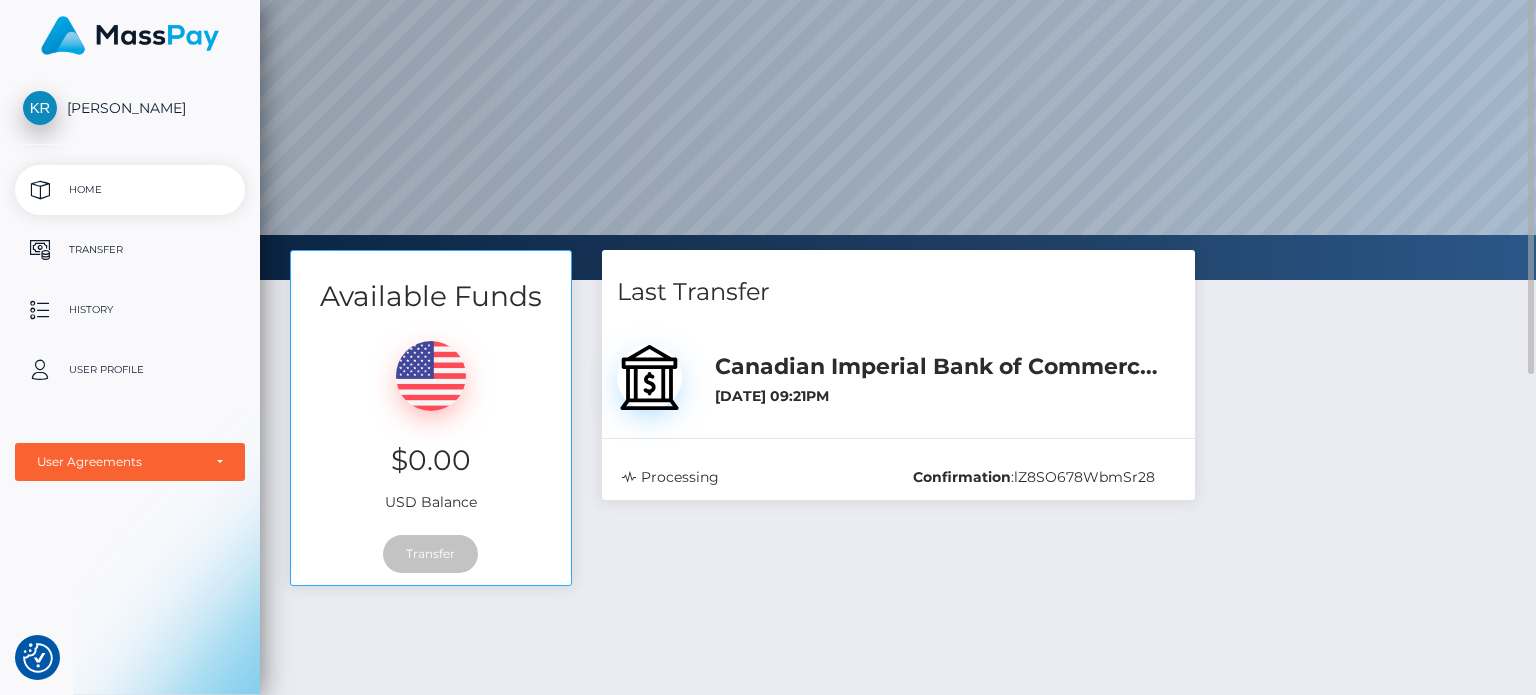 scroll, scrollTop: 0, scrollLeft: 0, axis: both 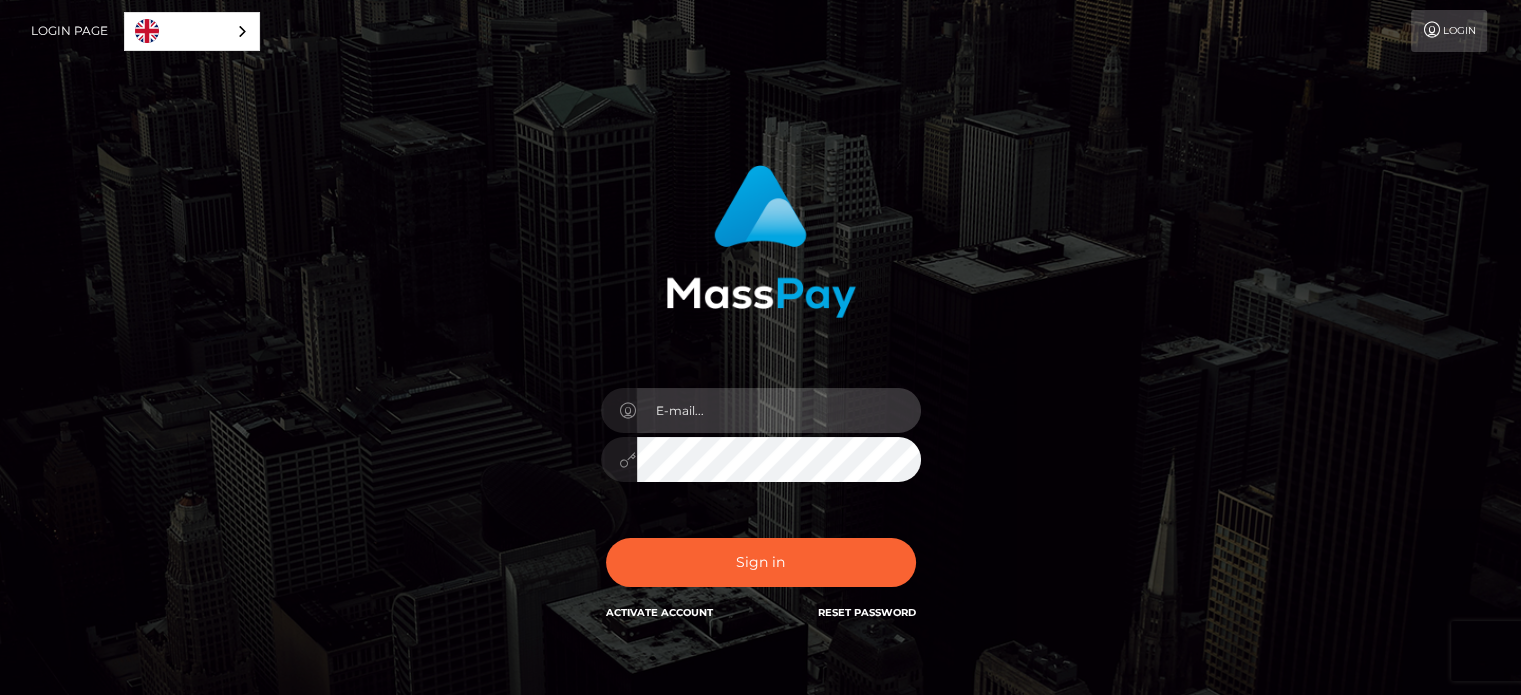 click at bounding box center [779, 410] 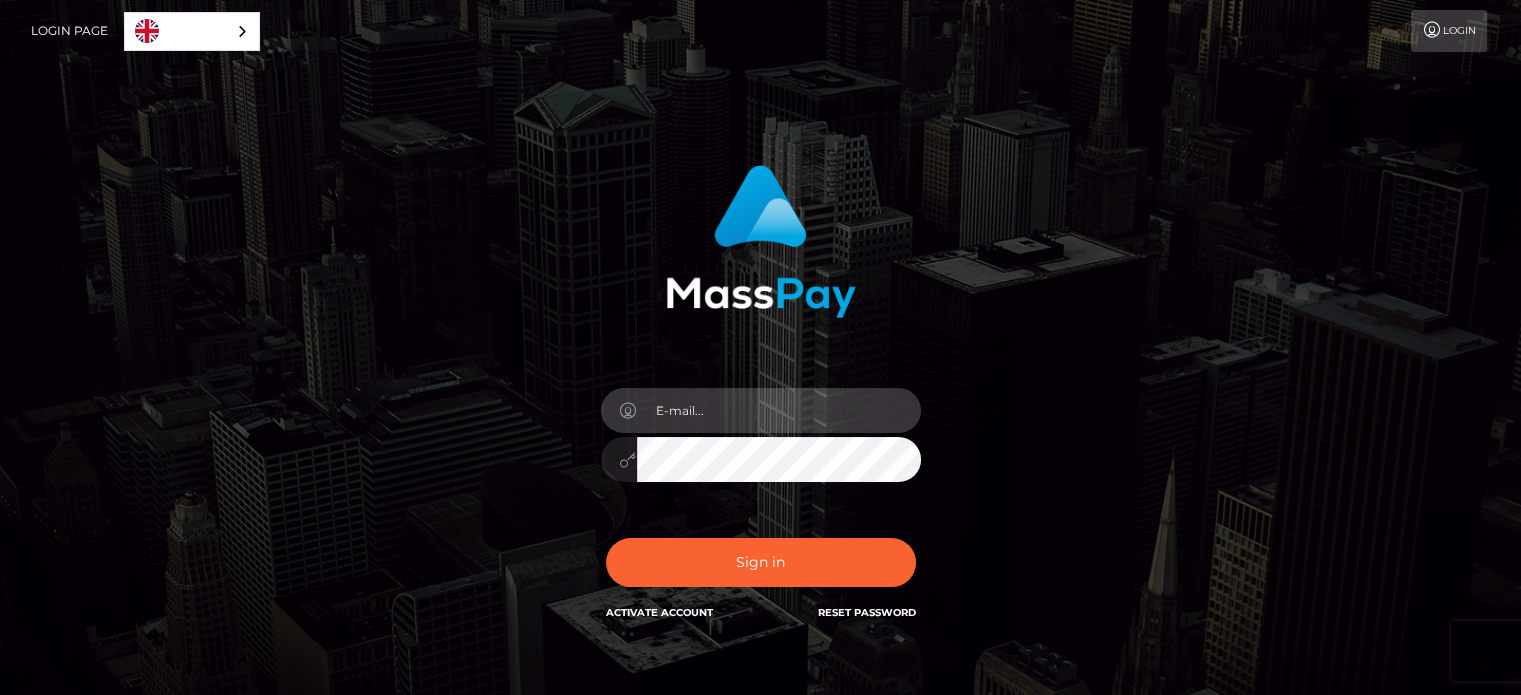 type on "katieereid1352@gmail.com" 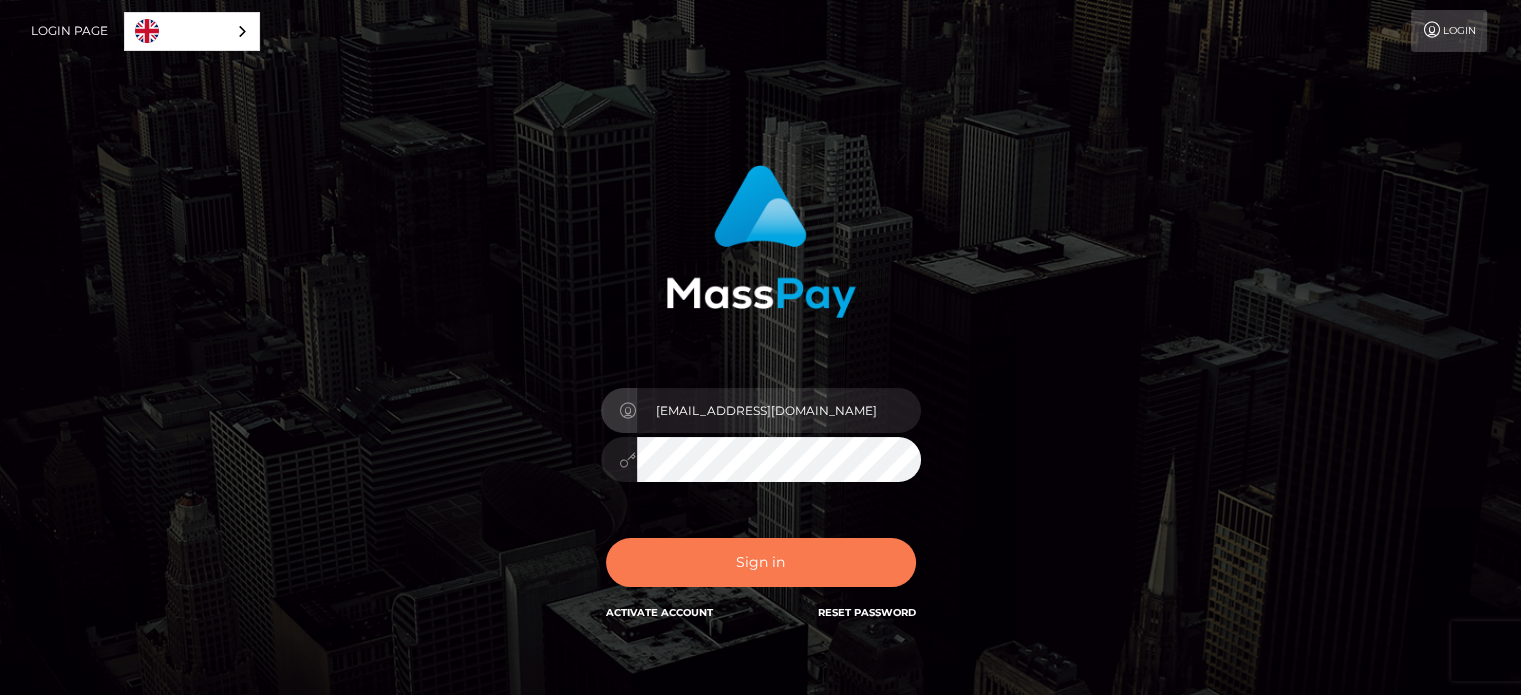 click on "Sign in" at bounding box center (761, 562) 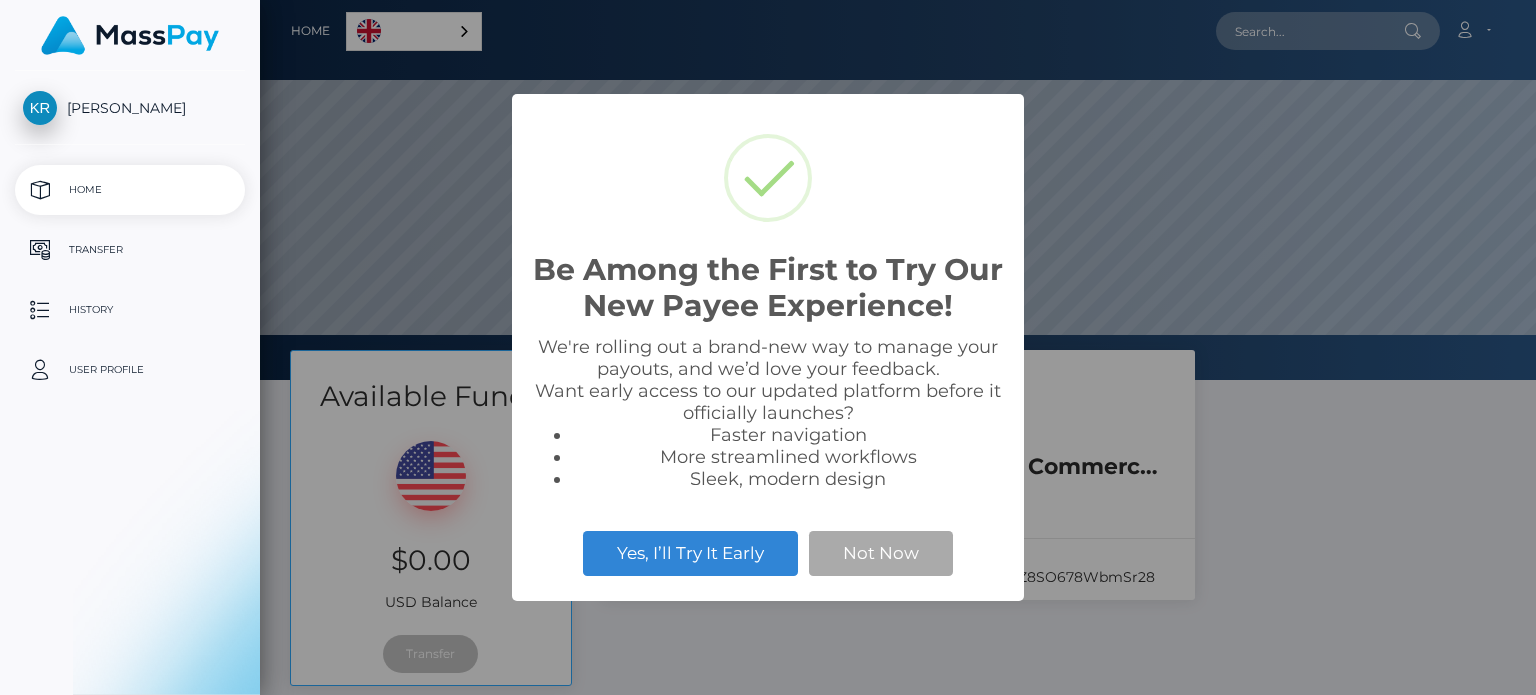 scroll, scrollTop: 0, scrollLeft: 0, axis: both 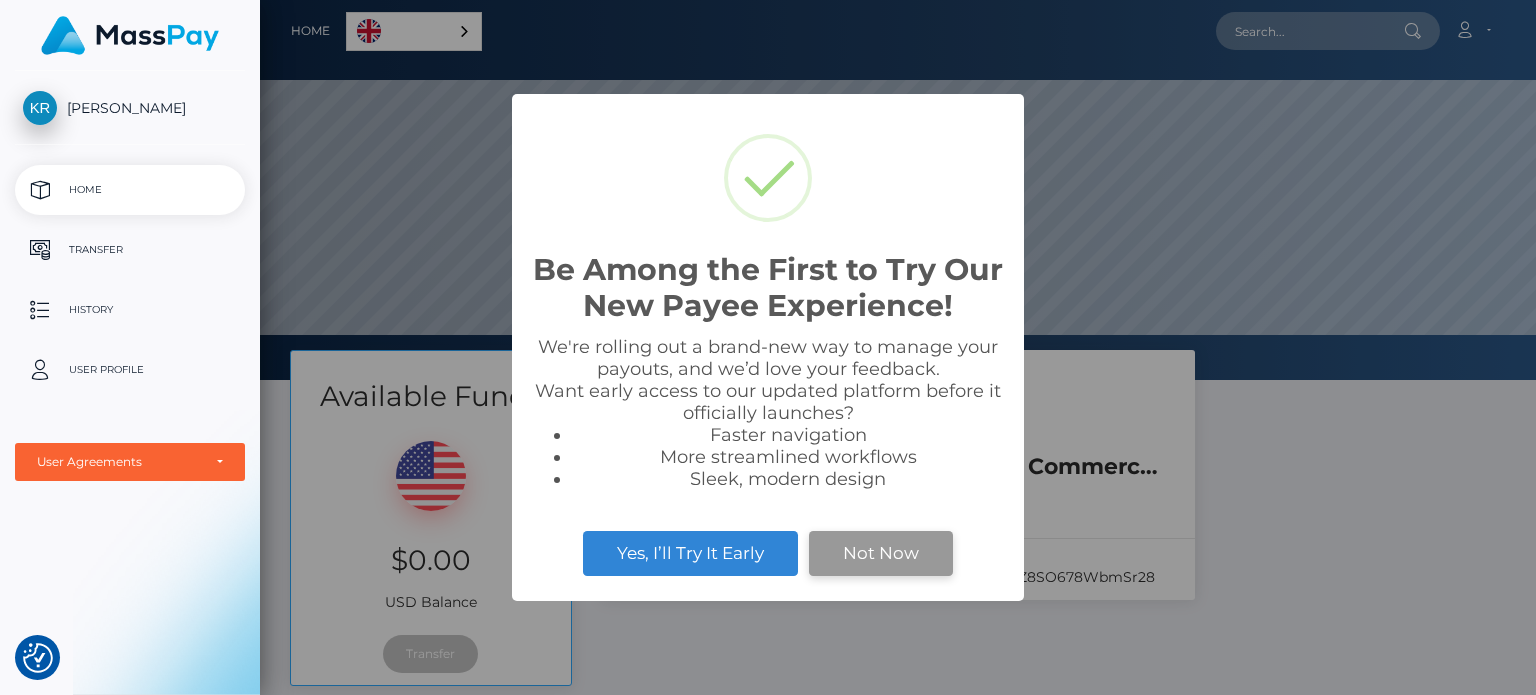 click on "Not Now" at bounding box center (881, 553) 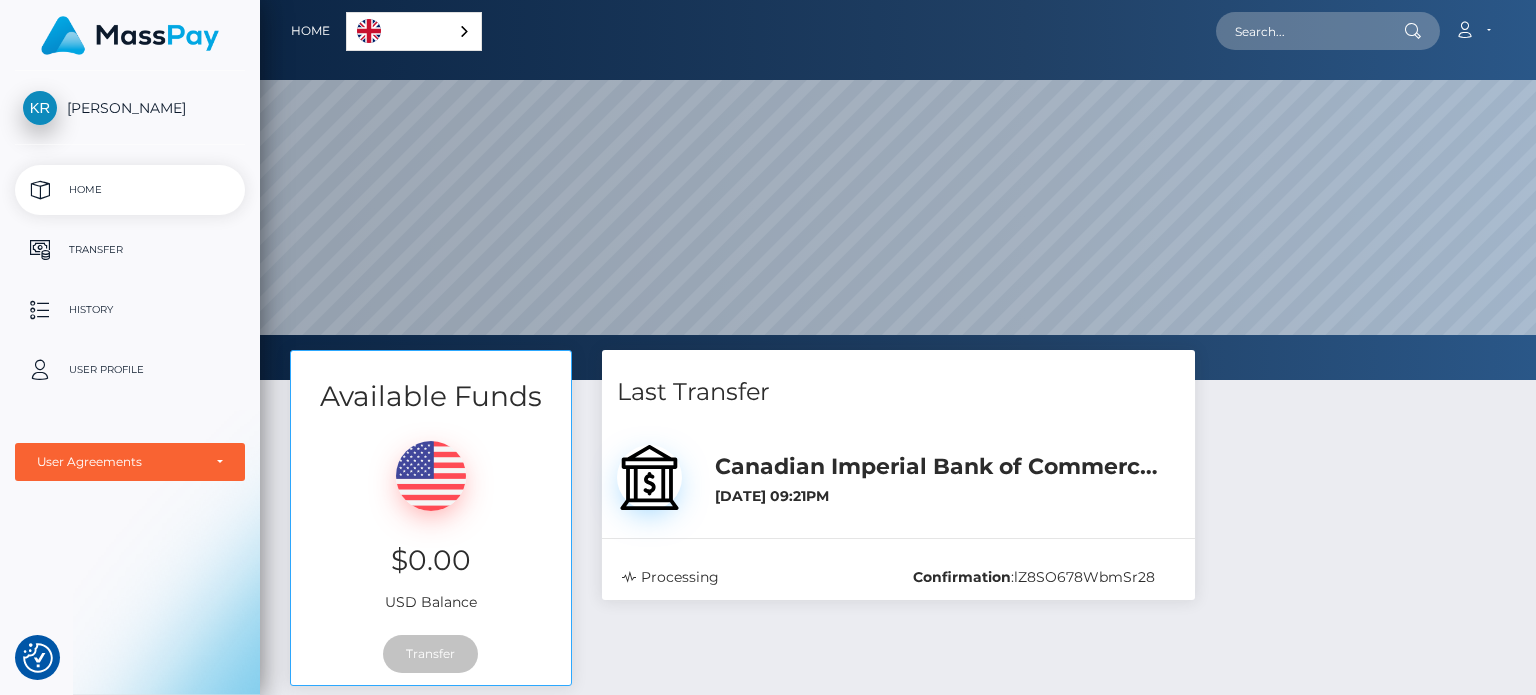 scroll, scrollTop: 200, scrollLeft: 0, axis: vertical 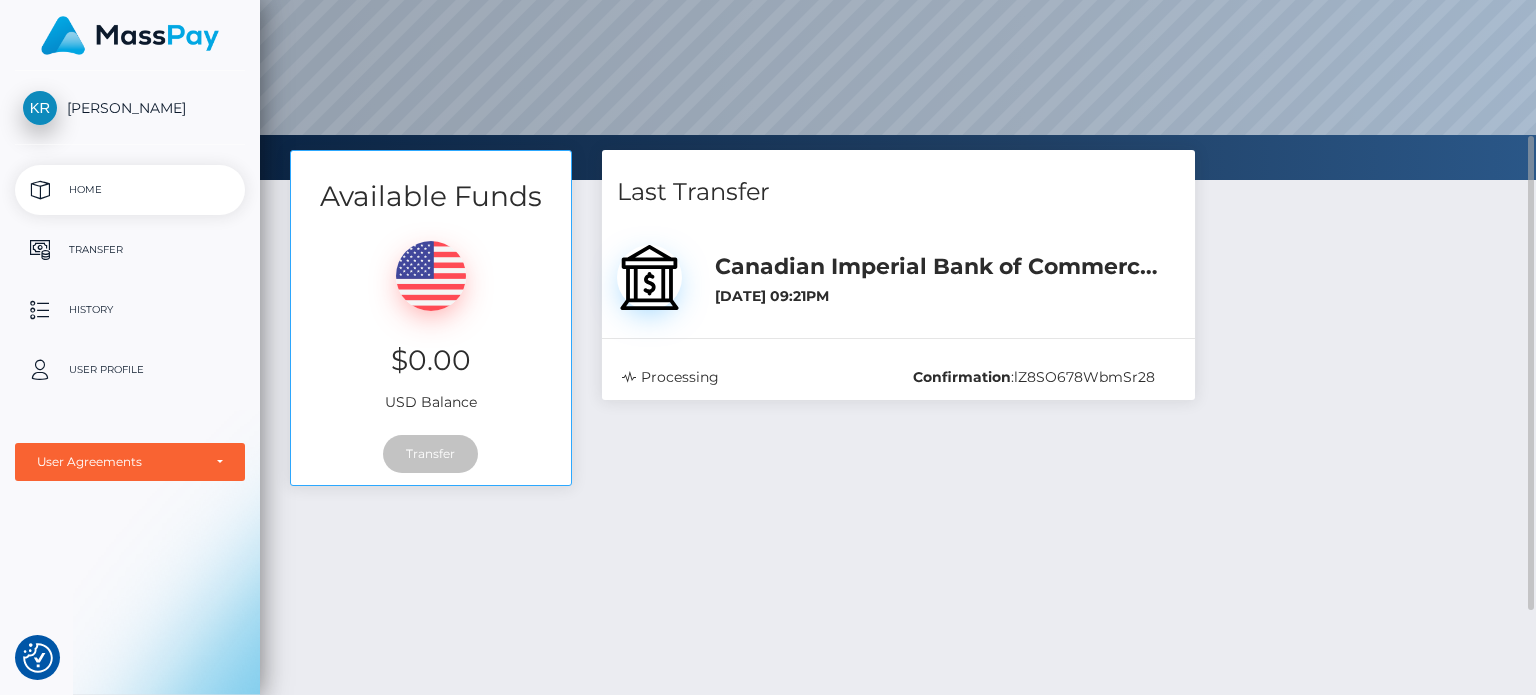 click on "Canadian Imperial Bank of Commerce / CAD" at bounding box center [947, 267] 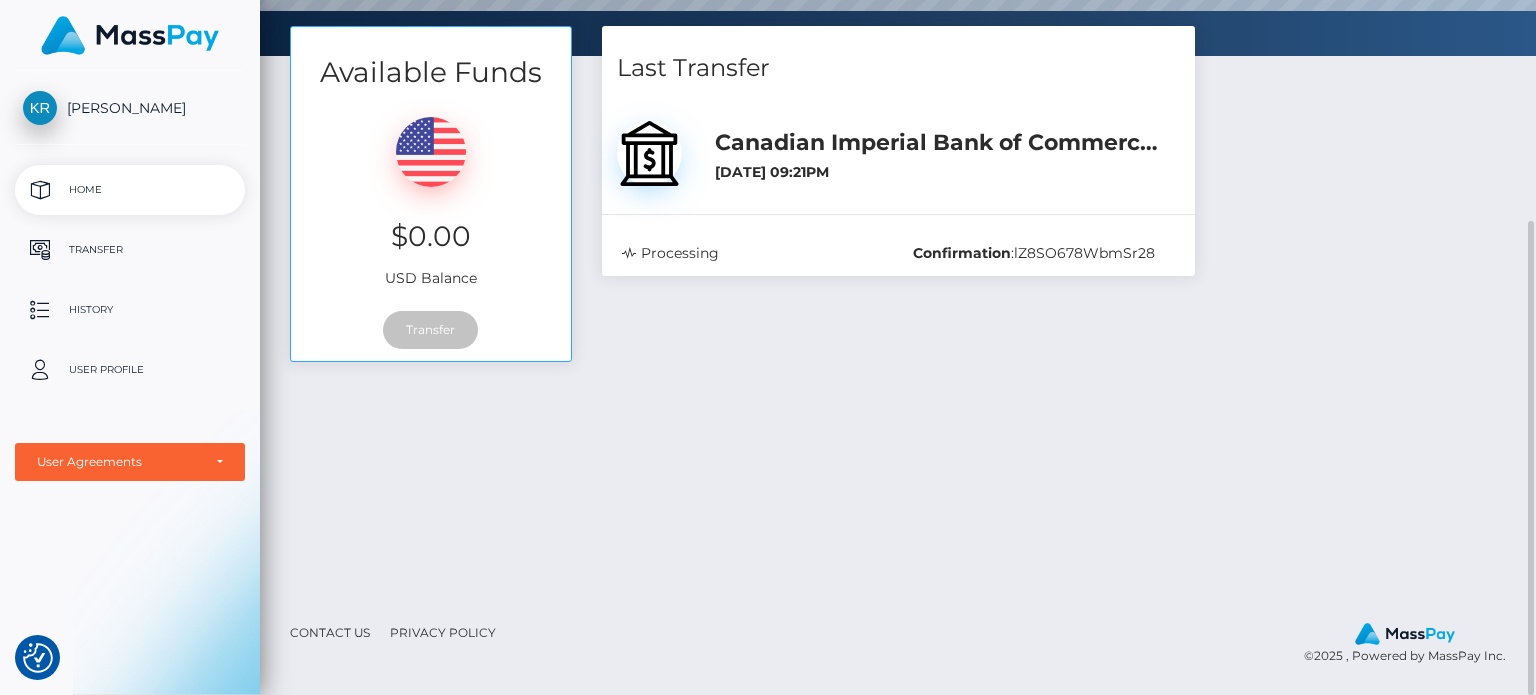 scroll, scrollTop: 0, scrollLeft: 0, axis: both 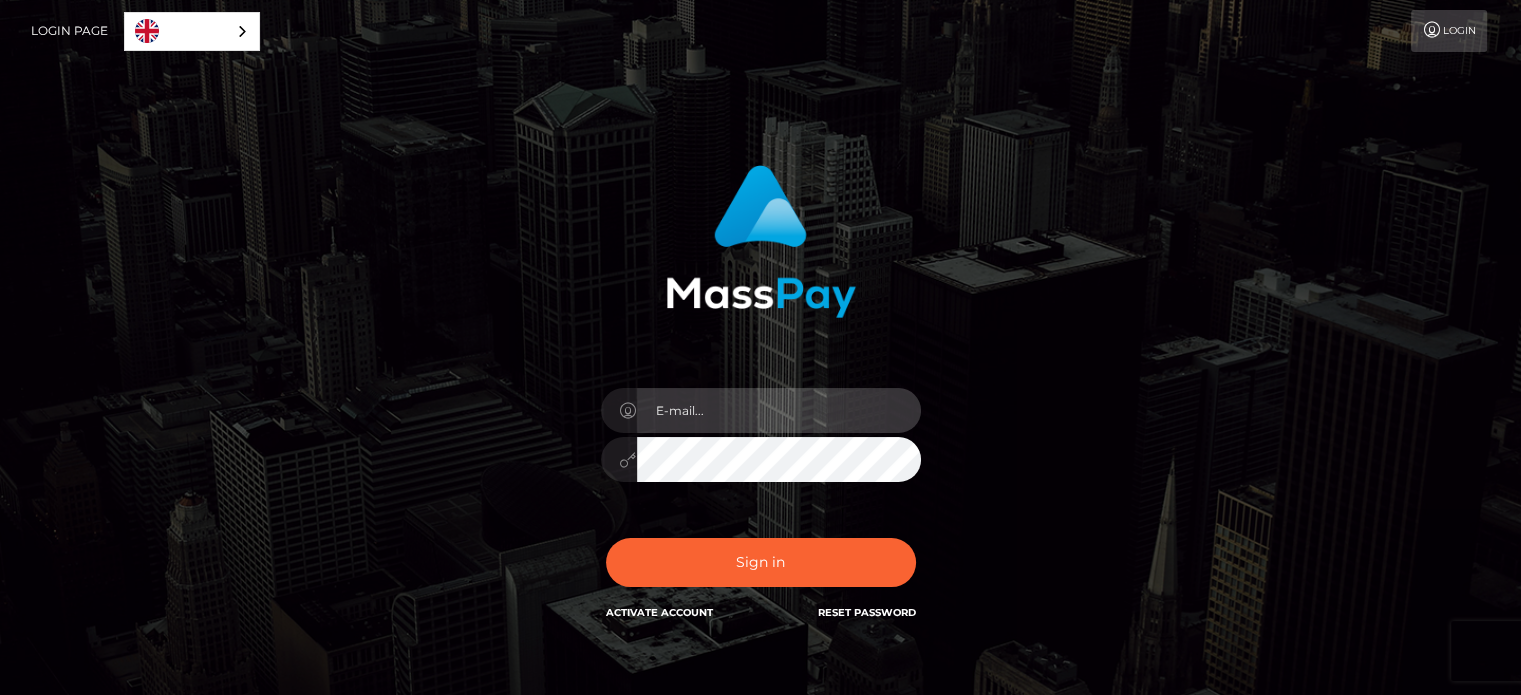 click at bounding box center [779, 410] 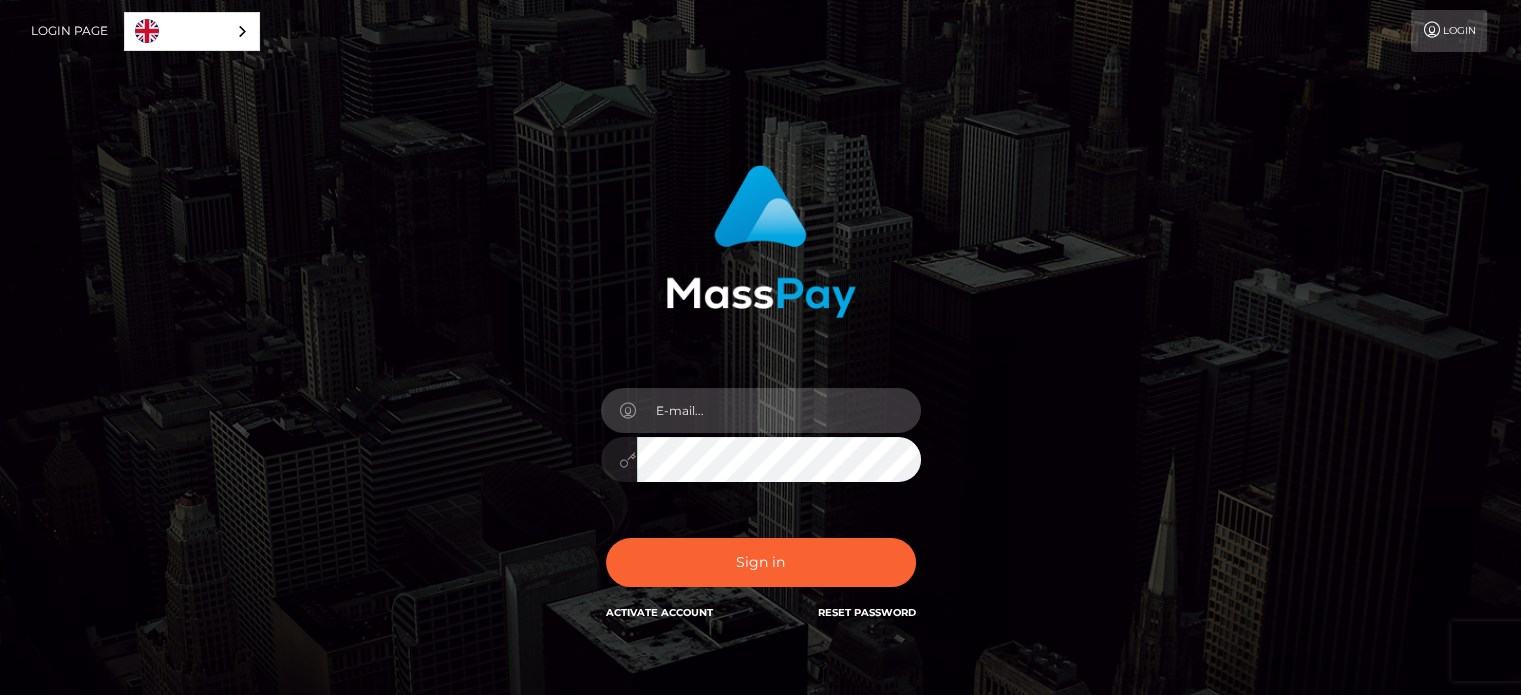 type on "[EMAIL_ADDRESS][DOMAIN_NAME]" 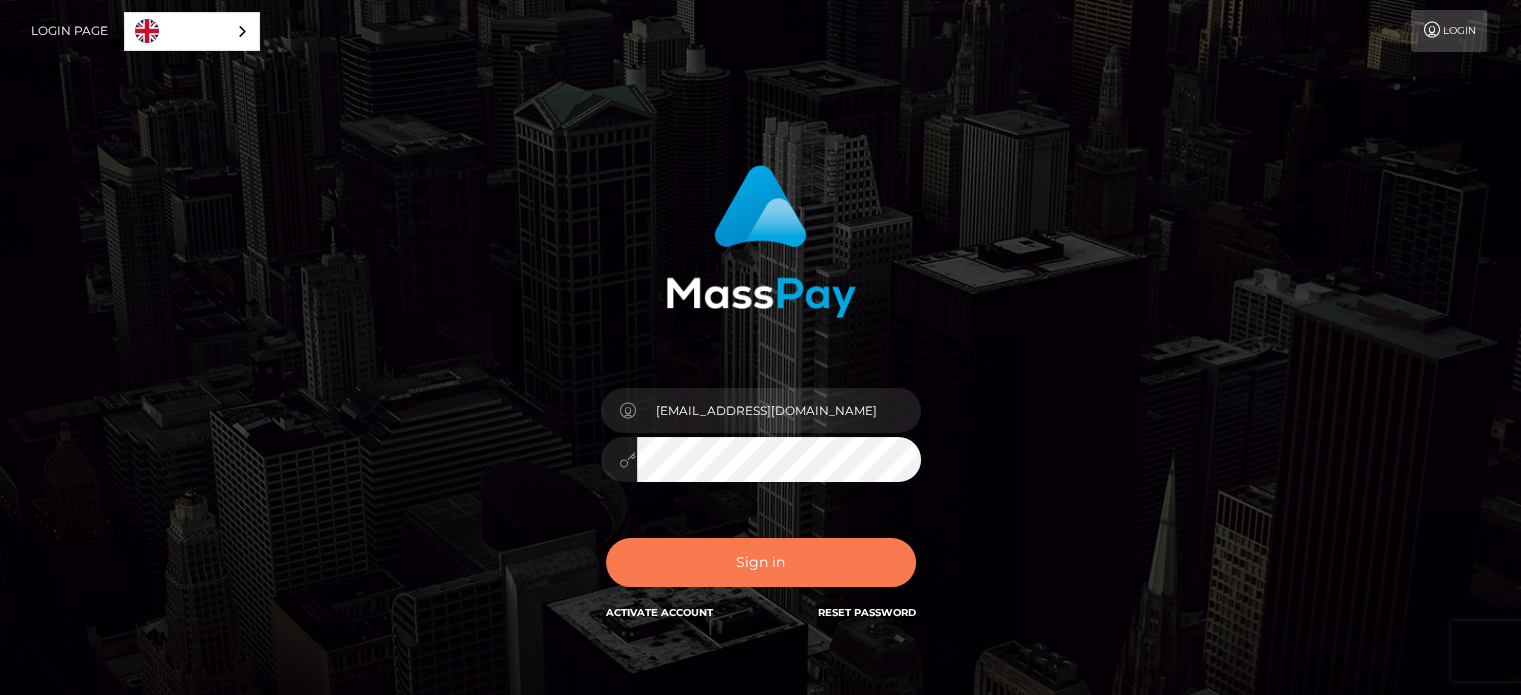 click on "Sign in" at bounding box center (761, 562) 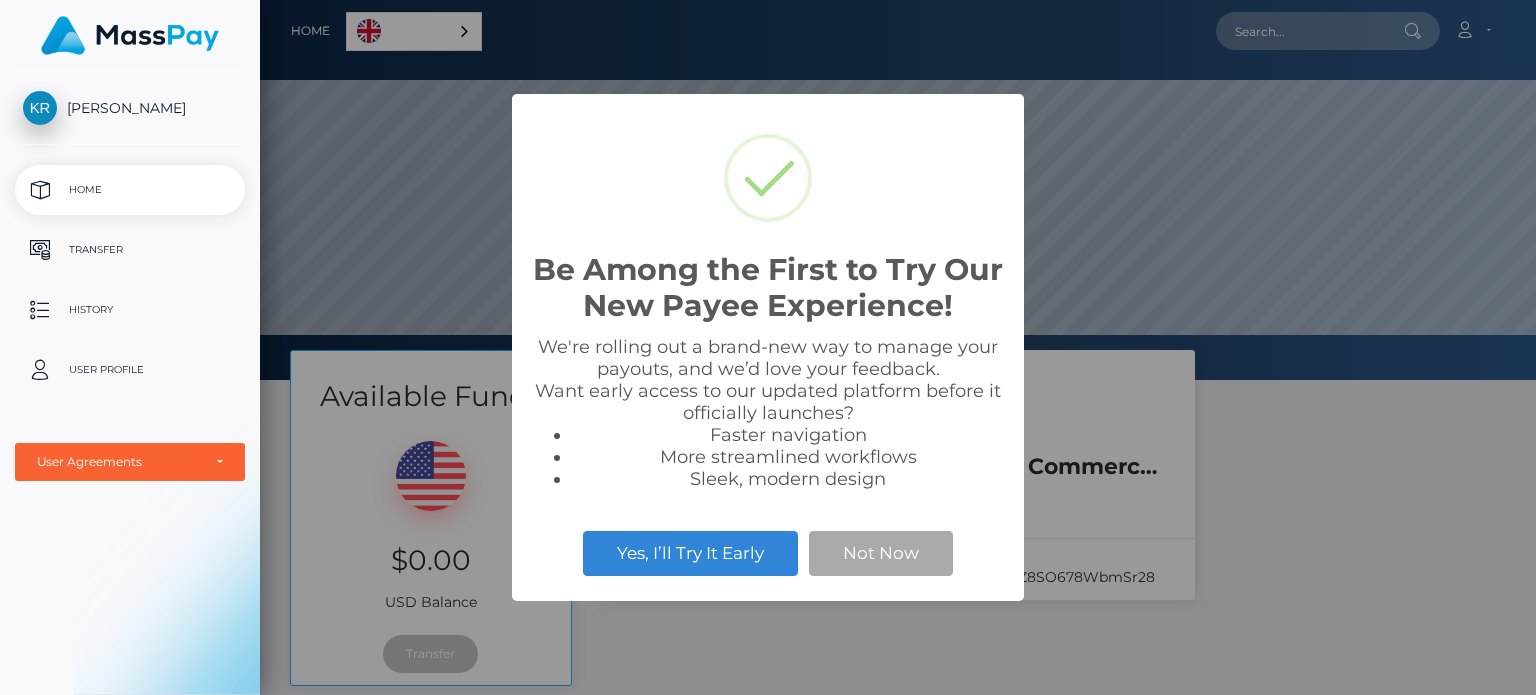 scroll, scrollTop: 0, scrollLeft: 0, axis: both 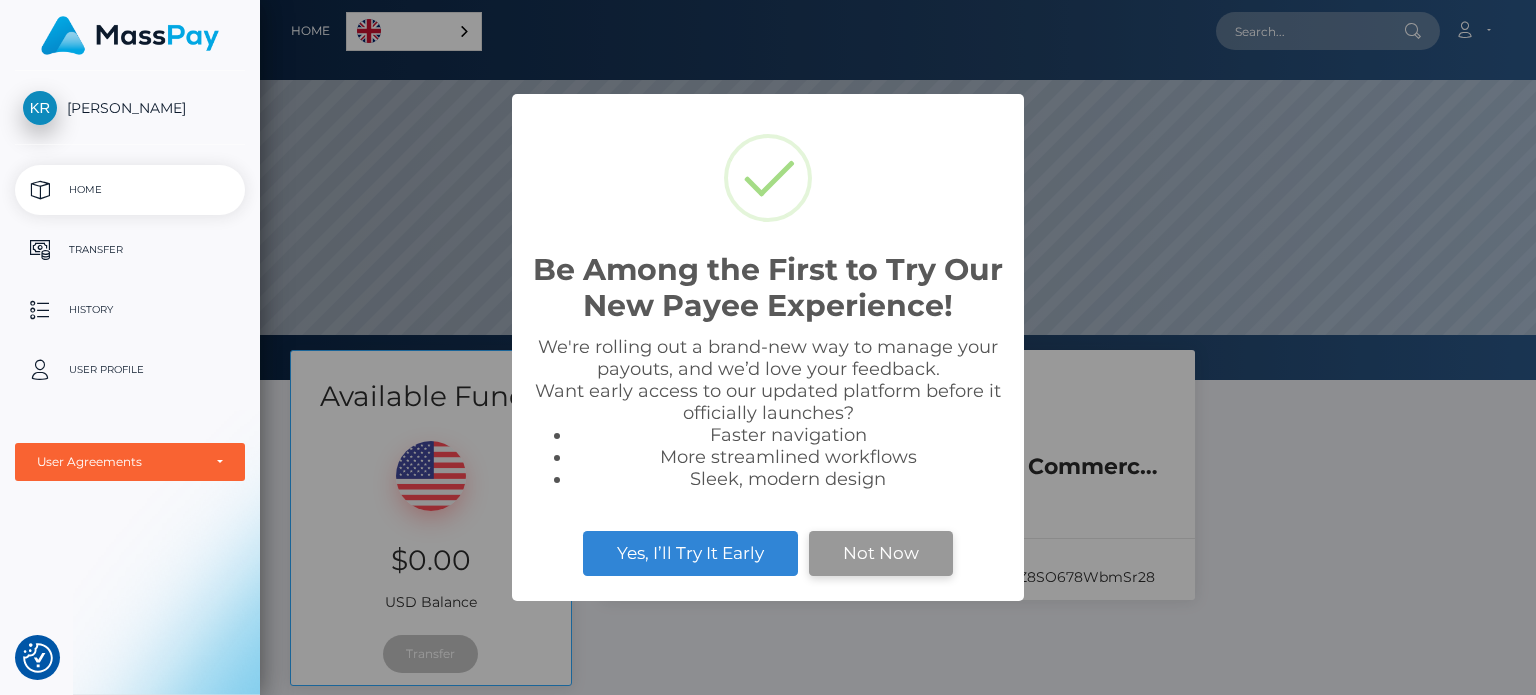 click on "Not Now" at bounding box center [881, 553] 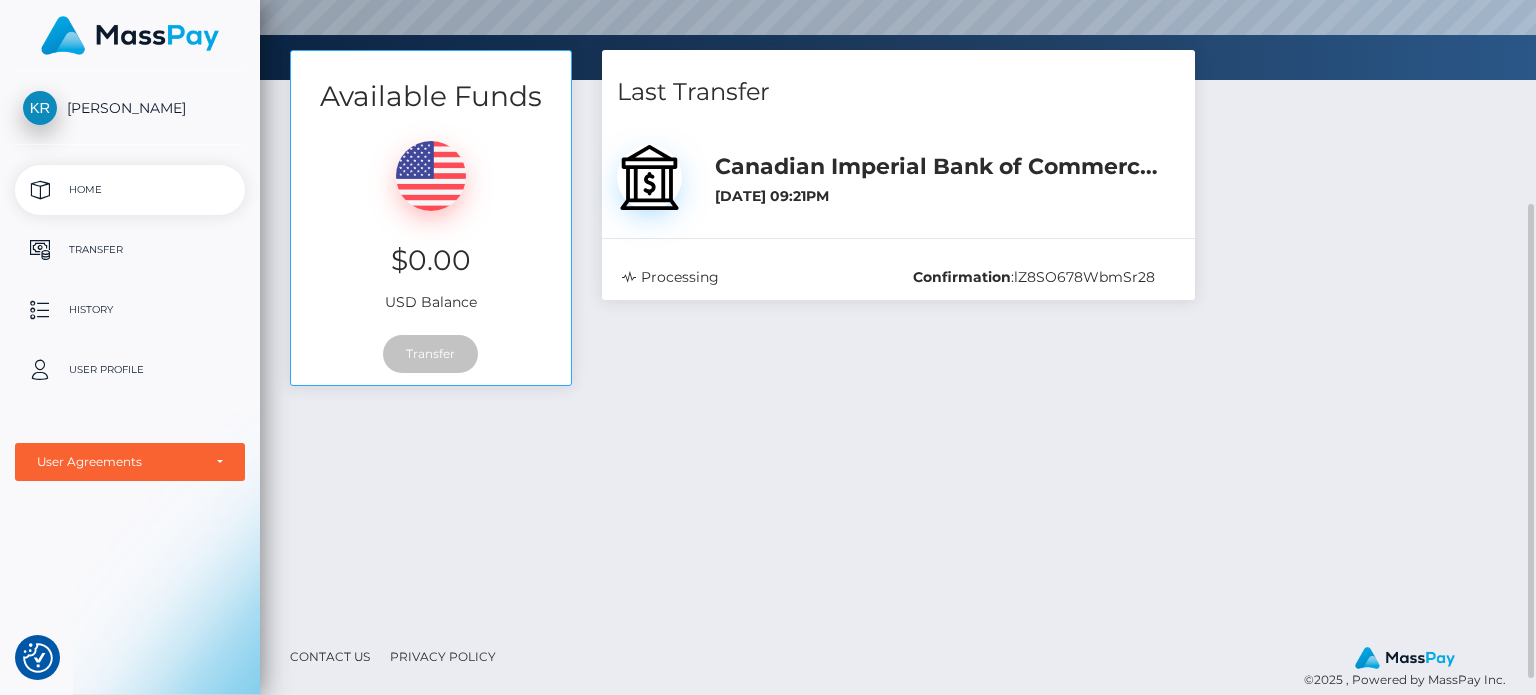 scroll, scrollTop: 0, scrollLeft: 0, axis: both 